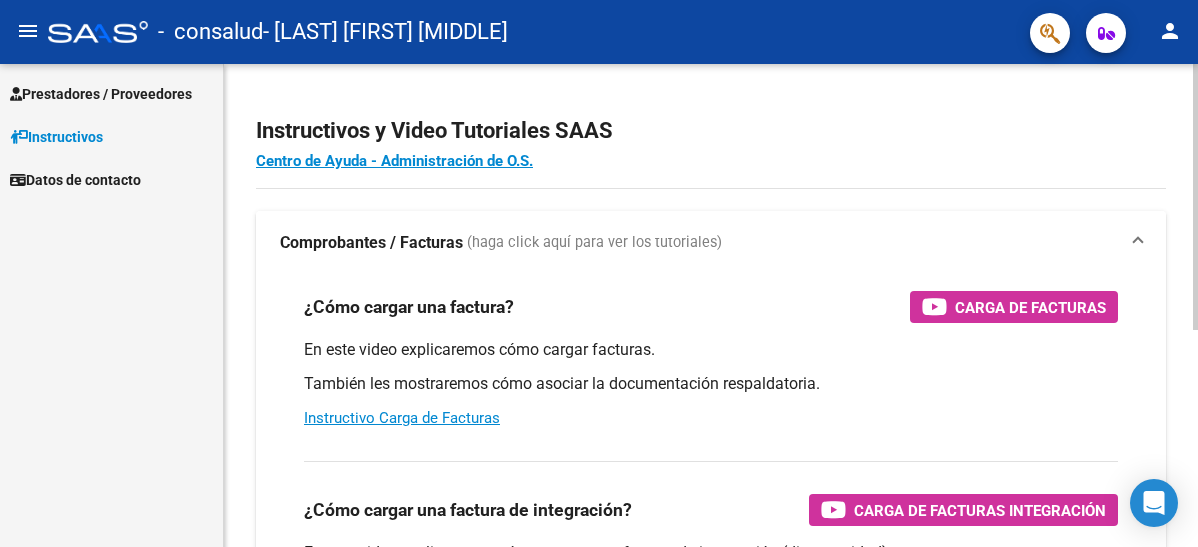 scroll, scrollTop: 0, scrollLeft: 0, axis: both 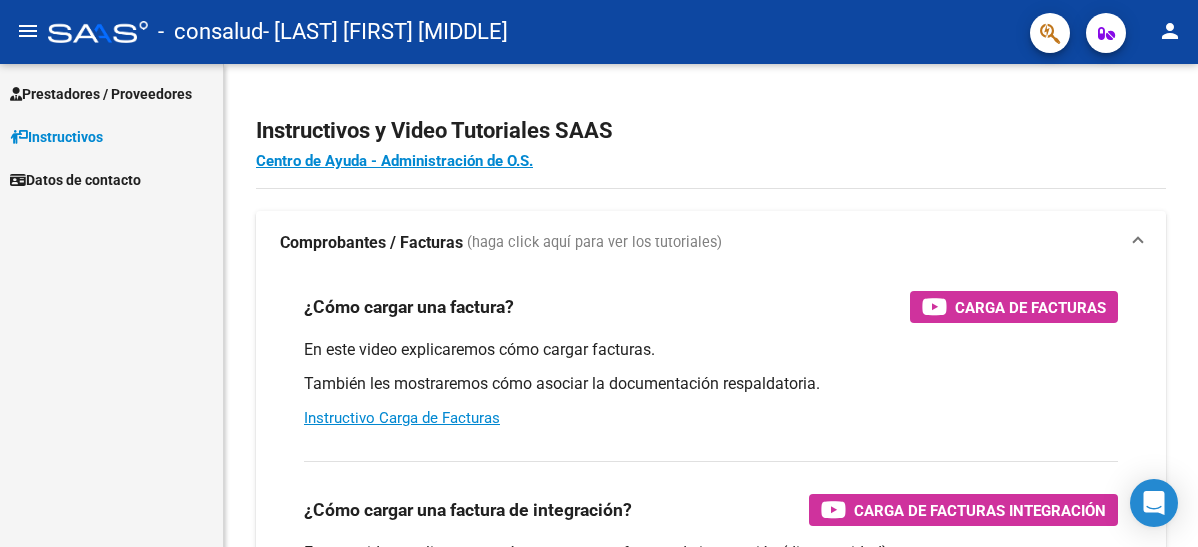 click on "Prestadores / Proveedores" at bounding box center (101, 94) 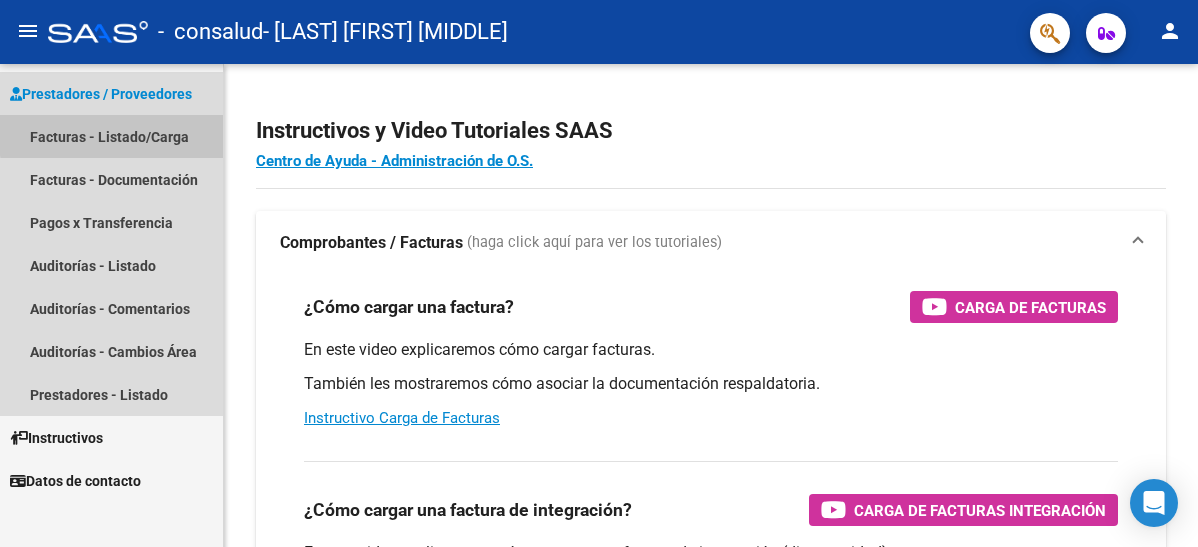 click on "Facturas - Listado/Carga" at bounding box center (111, 136) 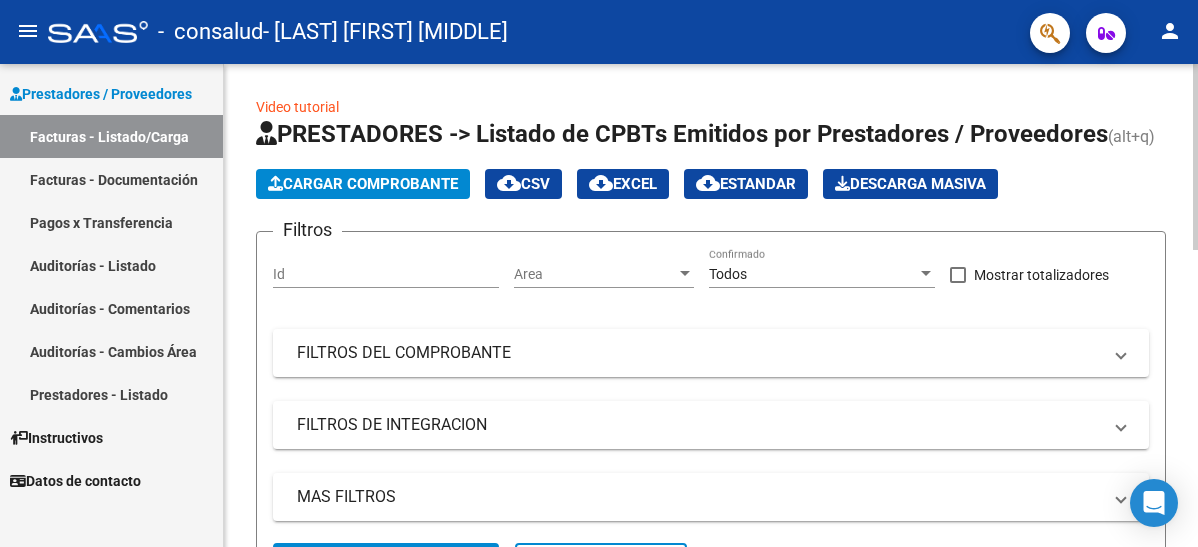 click on "Cargar Comprobante" 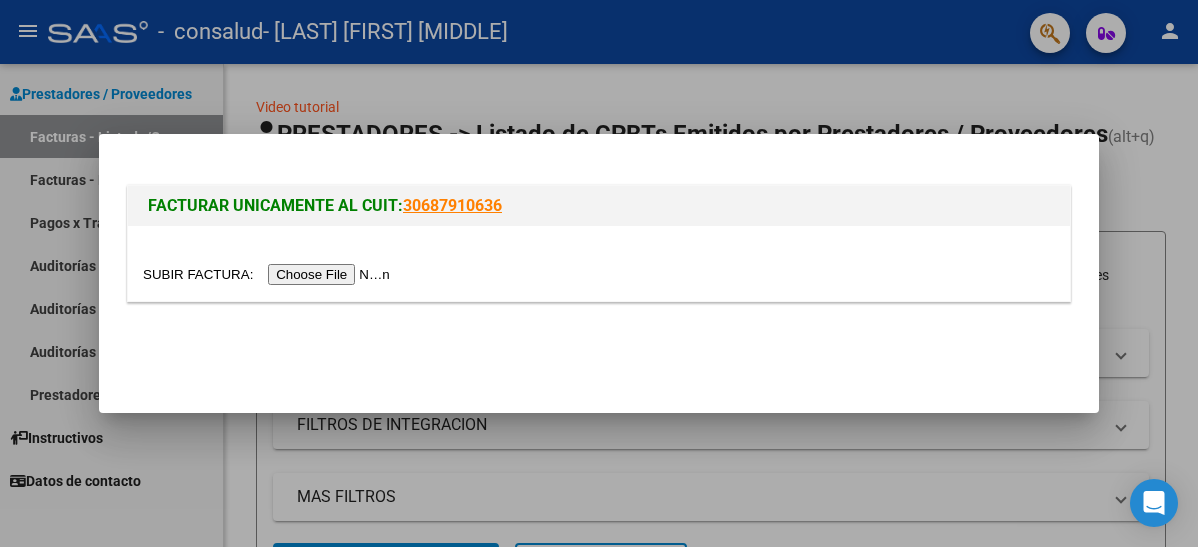 click at bounding box center (269, 274) 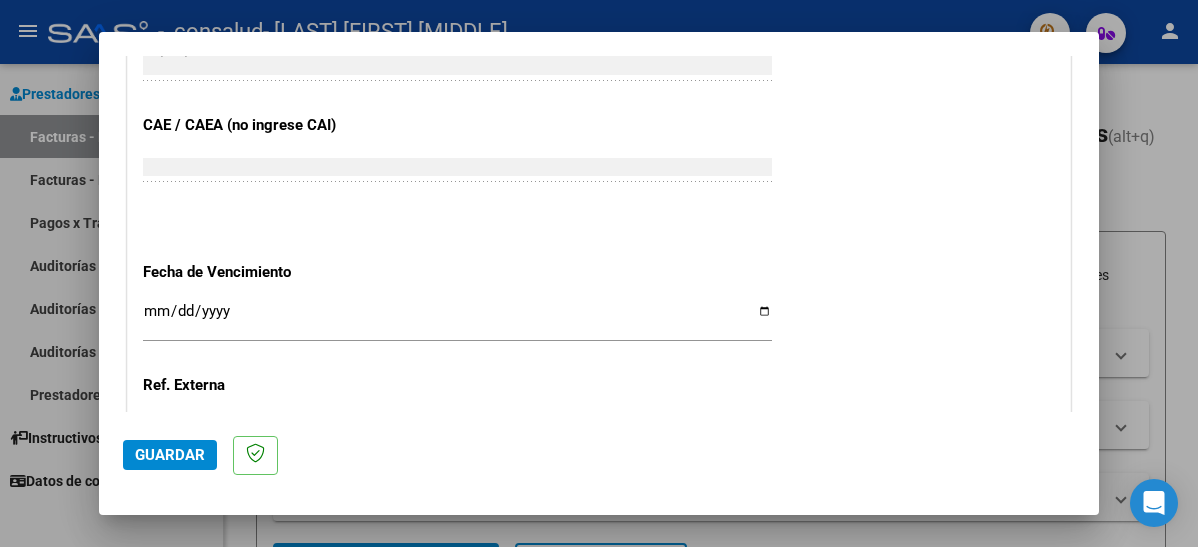 scroll, scrollTop: 1200, scrollLeft: 0, axis: vertical 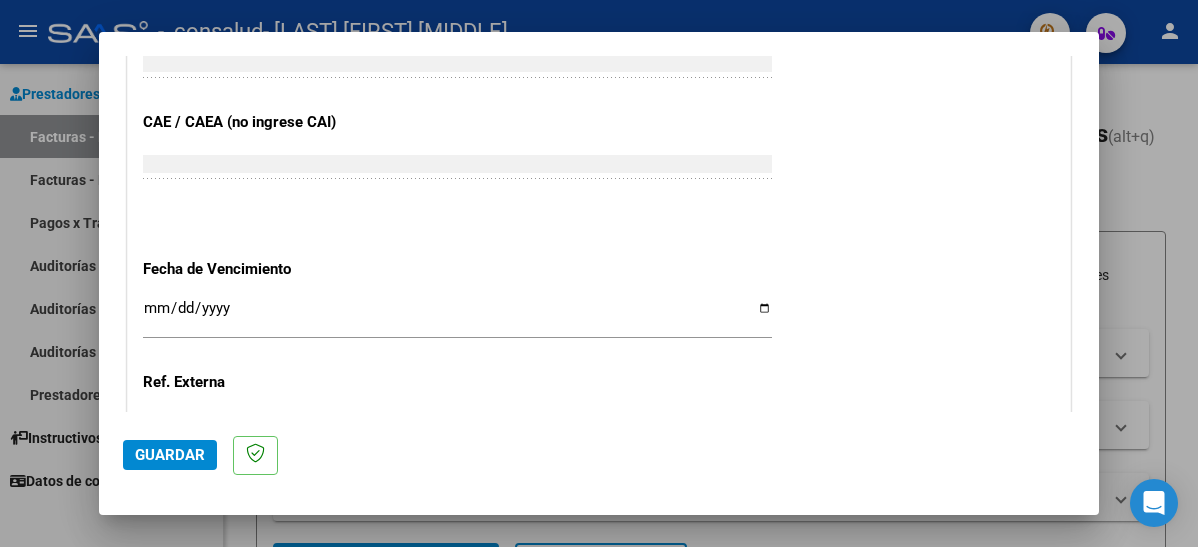 click on "Ingresar la fecha" at bounding box center (457, 316) 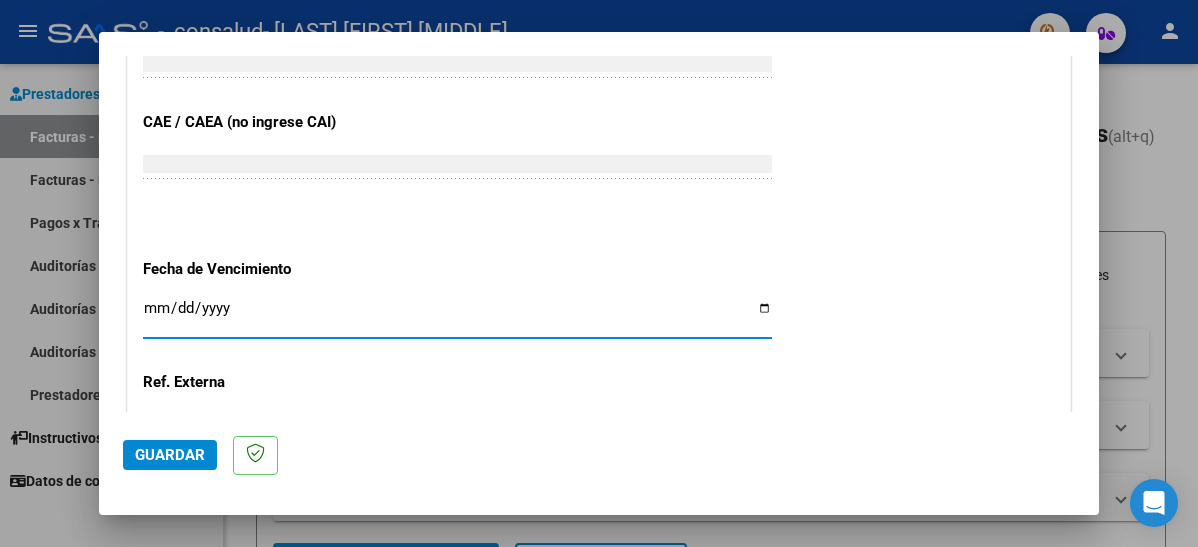 type on "[DATE]" 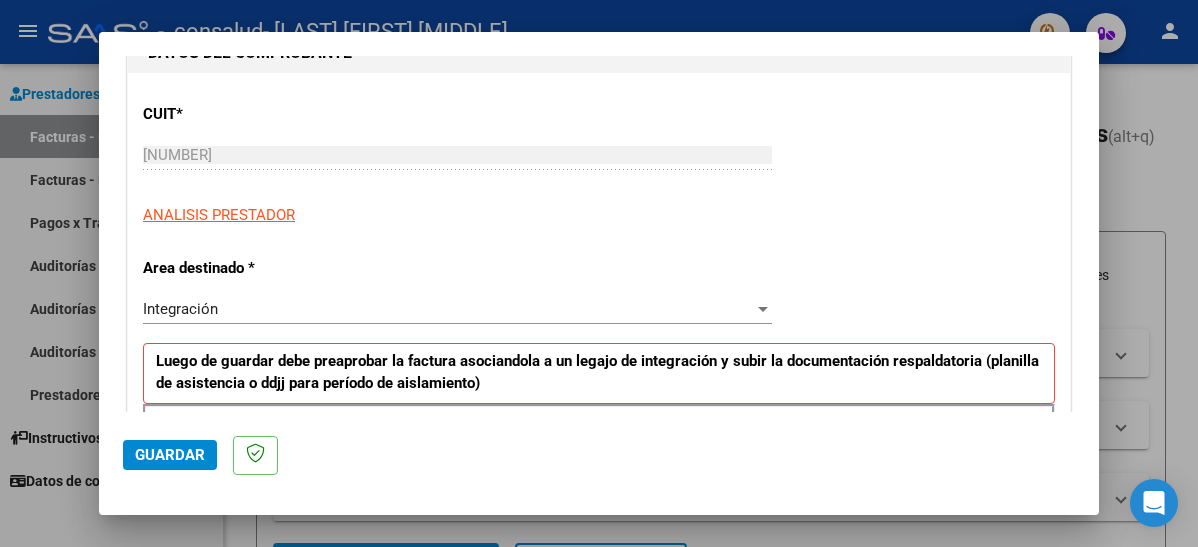 scroll, scrollTop: 400, scrollLeft: 0, axis: vertical 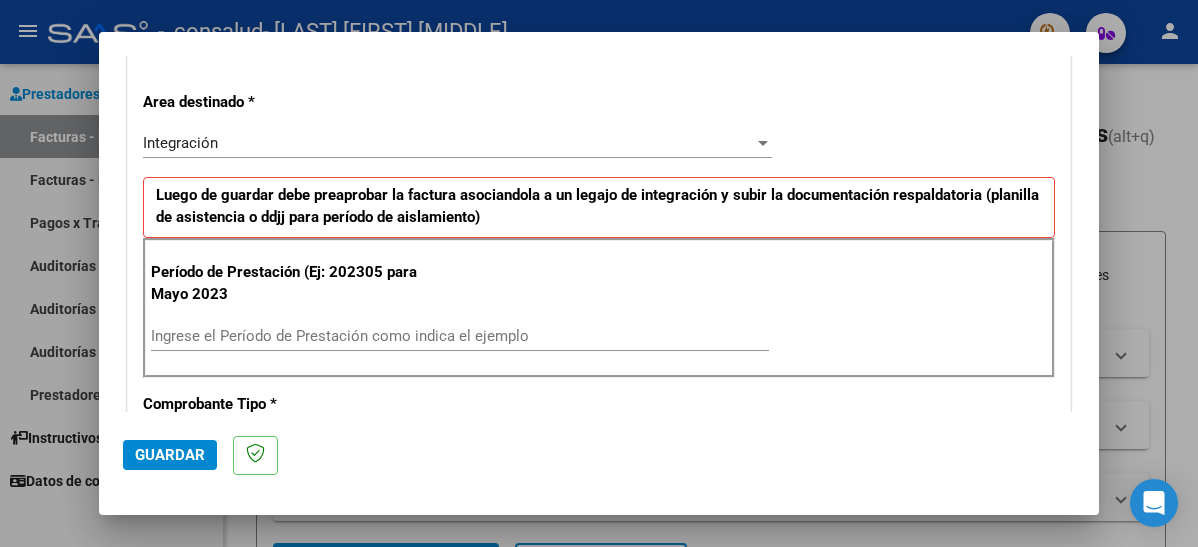 click on "Ingrese el Período de Prestación como indica el ejemplo" at bounding box center (460, 336) 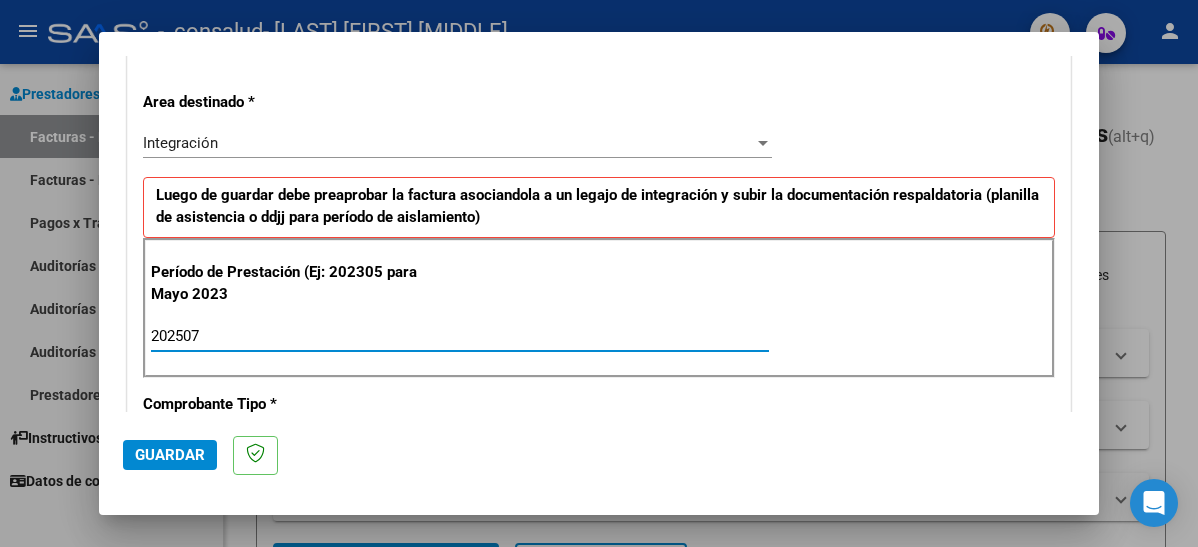 type on "202507" 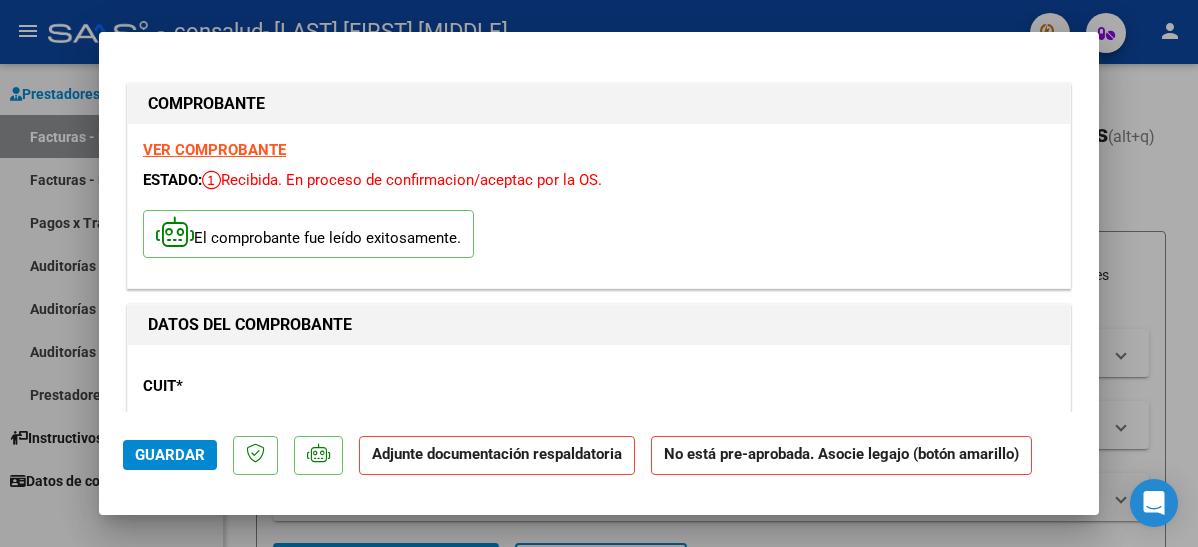scroll, scrollTop: 200, scrollLeft: 0, axis: vertical 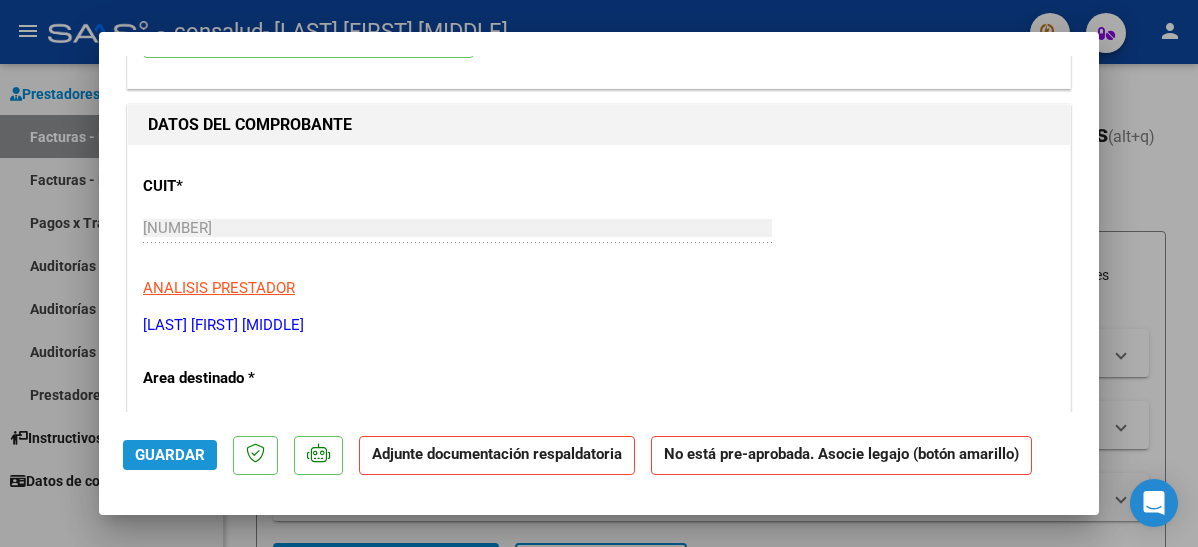 click on "Guardar" 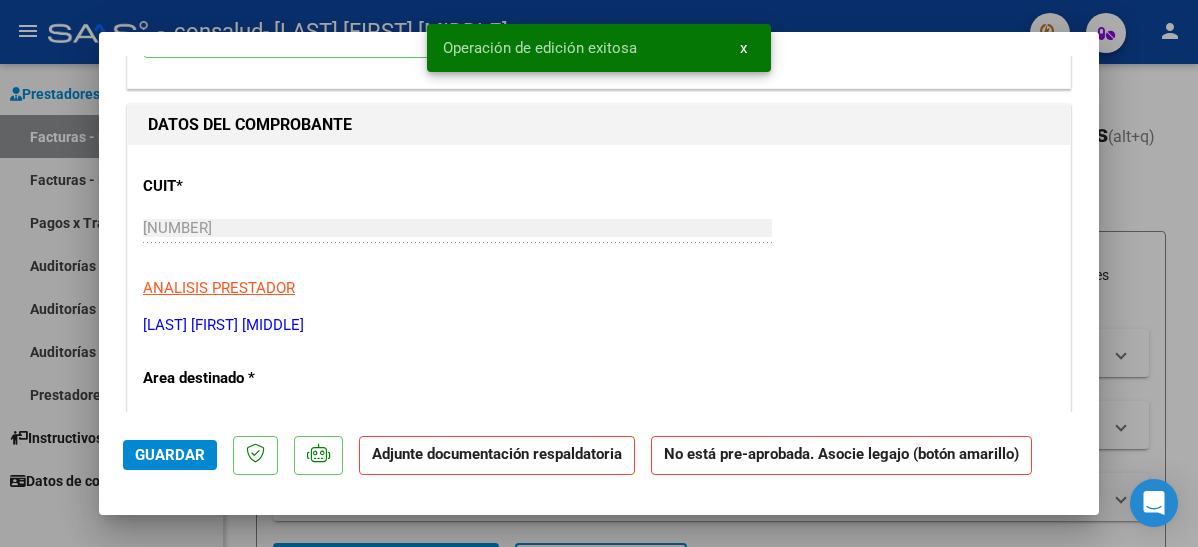 click at bounding box center [599, 273] 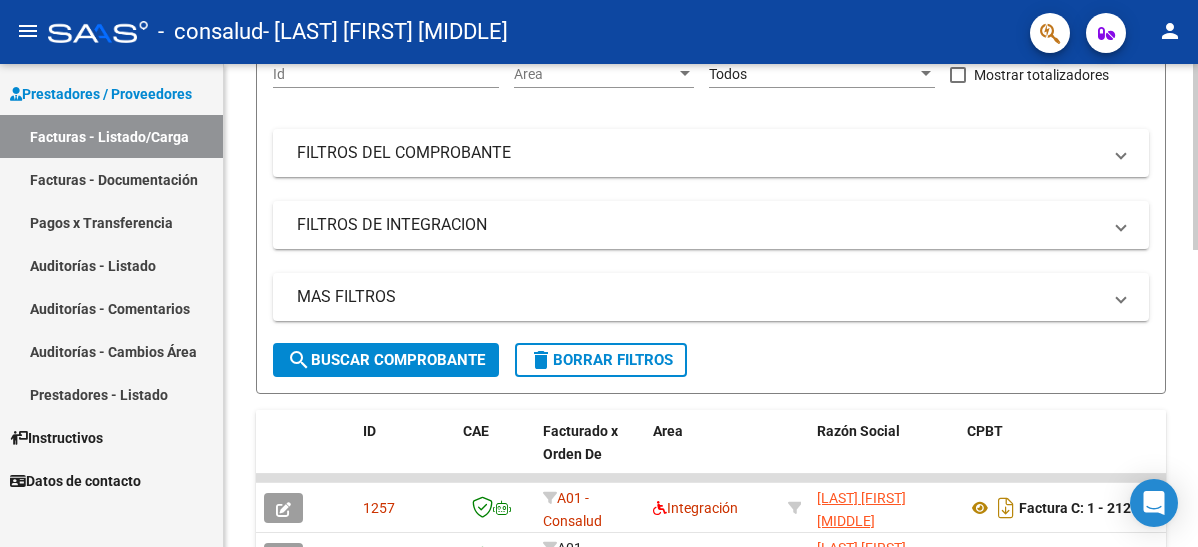 scroll, scrollTop: 300, scrollLeft: 0, axis: vertical 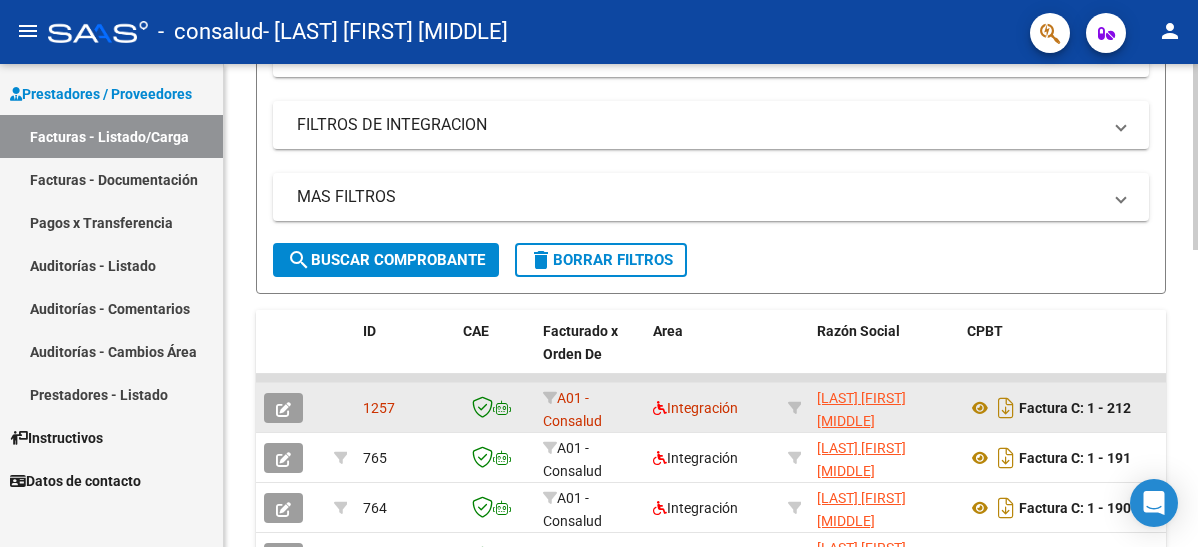 click 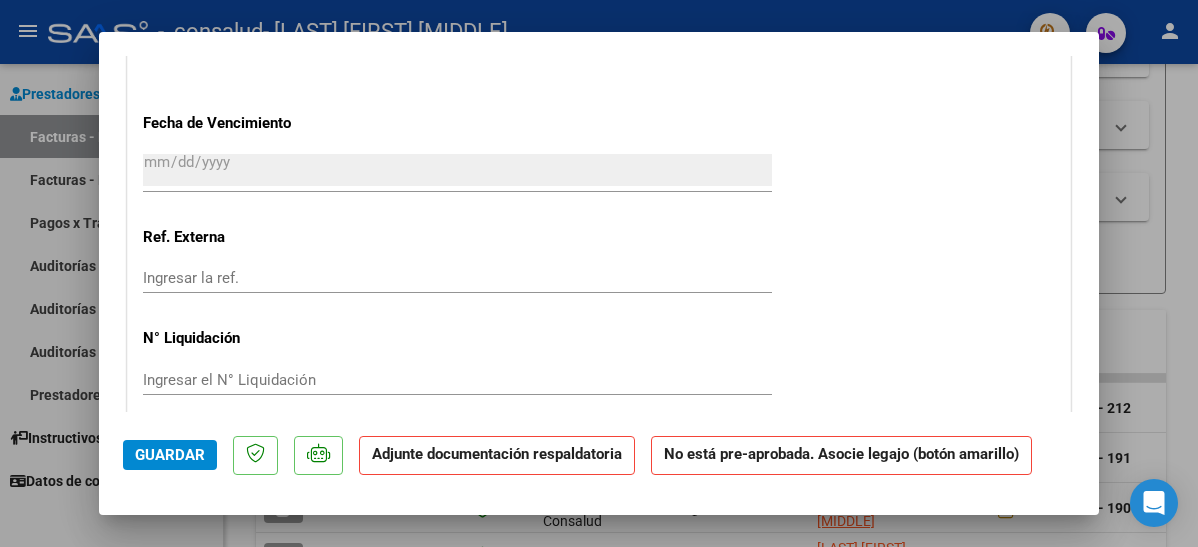 scroll, scrollTop: 1700, scrollLeft: 0, axis: vertical 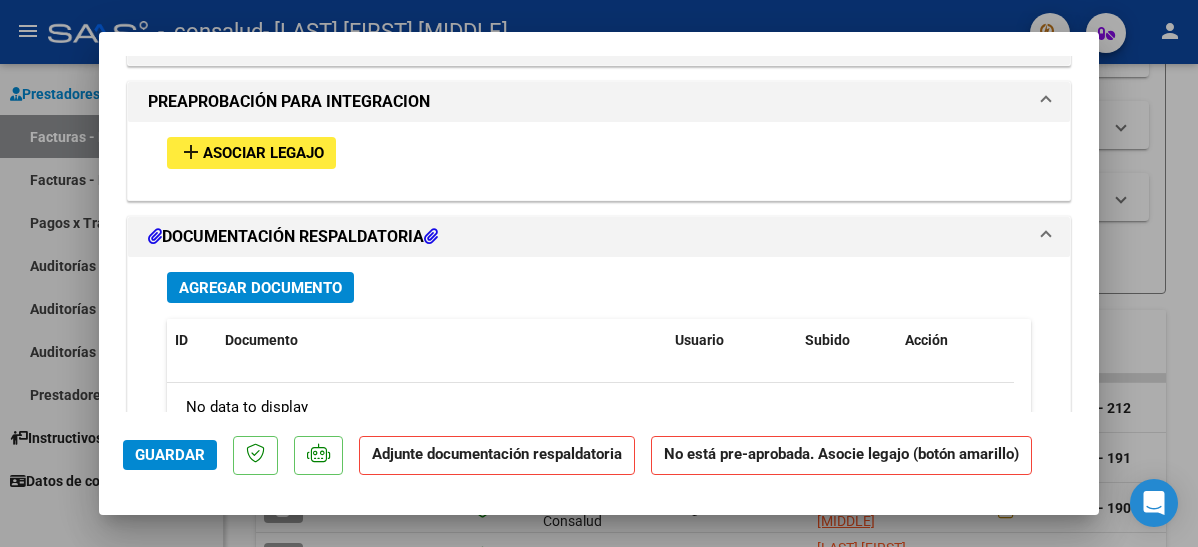 click on "Asociar Legajo" at bounding box center (263, 154) 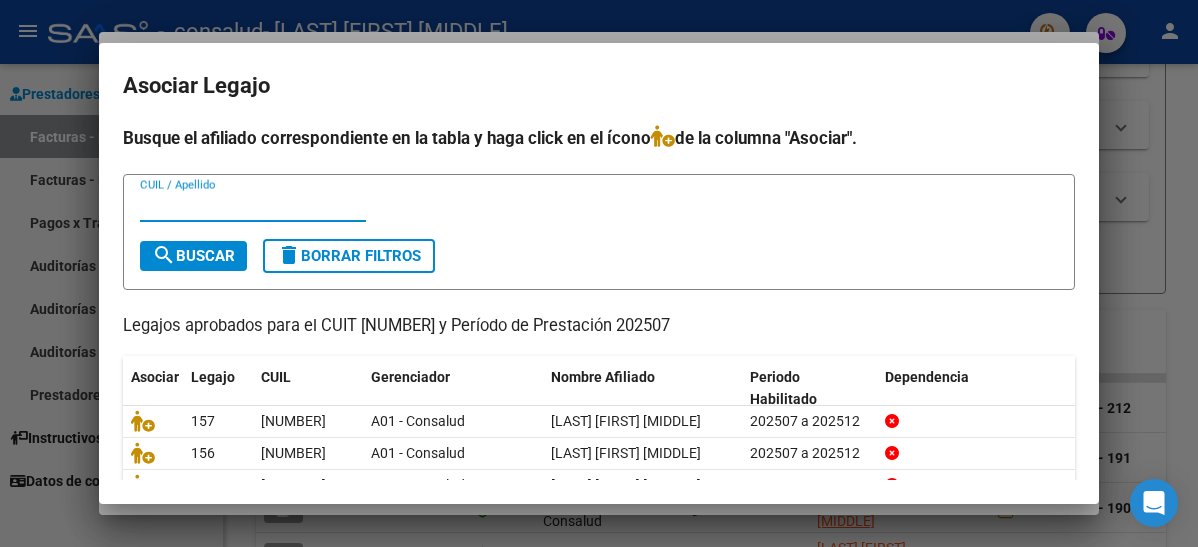 click at bounding box center (599, 273) 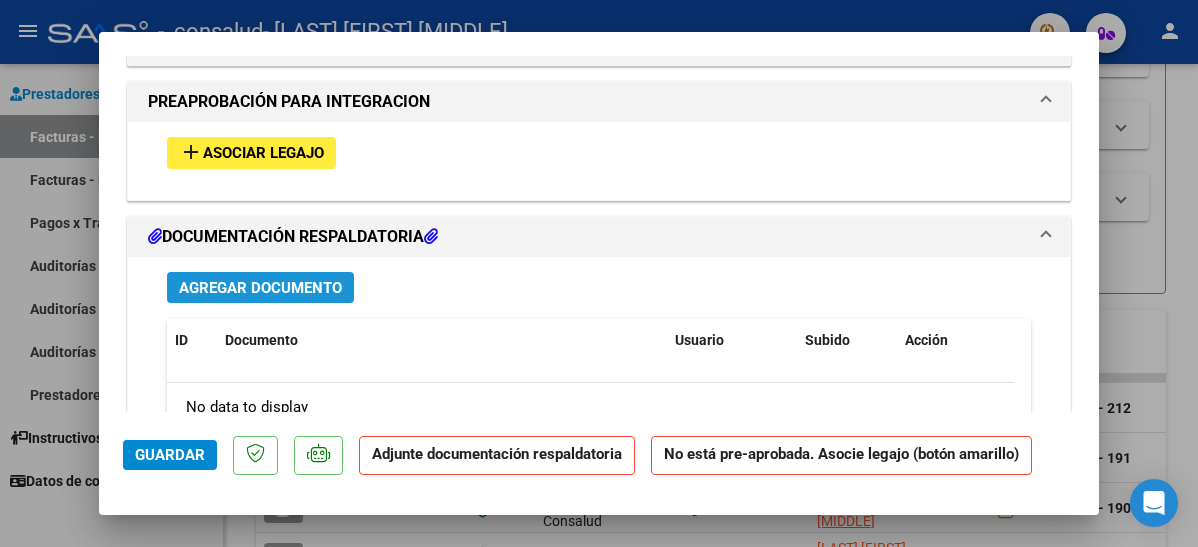 click on "Agregar Documento" at bounding box center (260, 288) 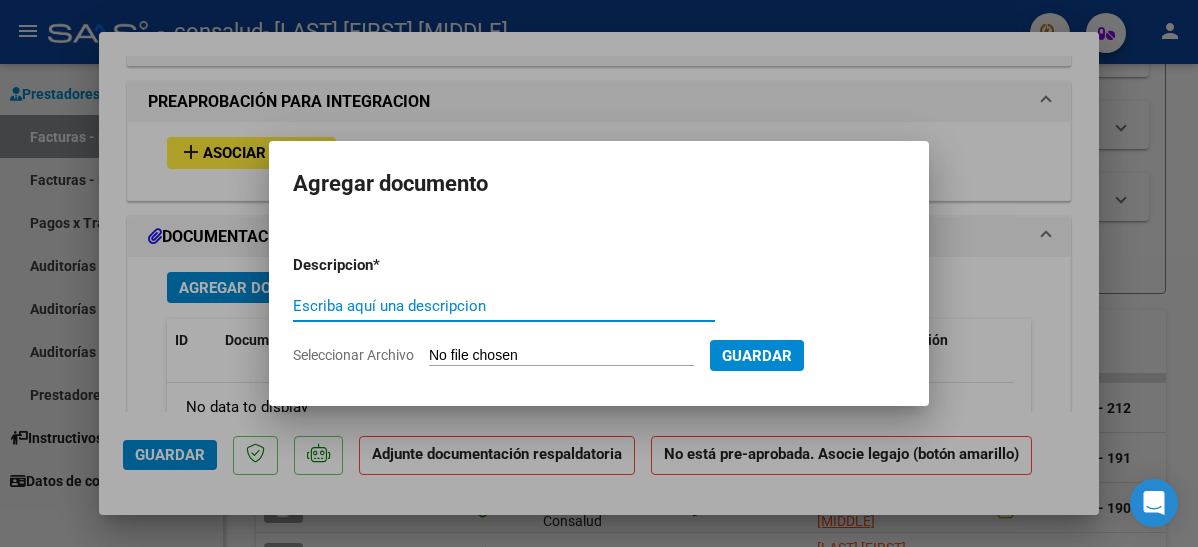 click on "Seleccionar Archivo" at bounding box center (561, 356) 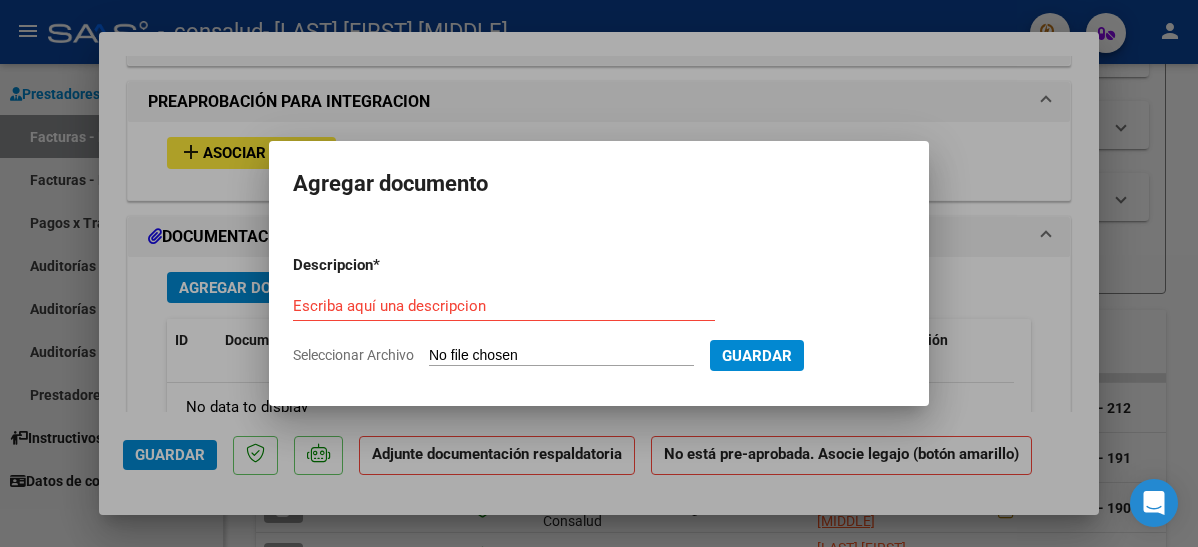 type on "[FILENAME]" 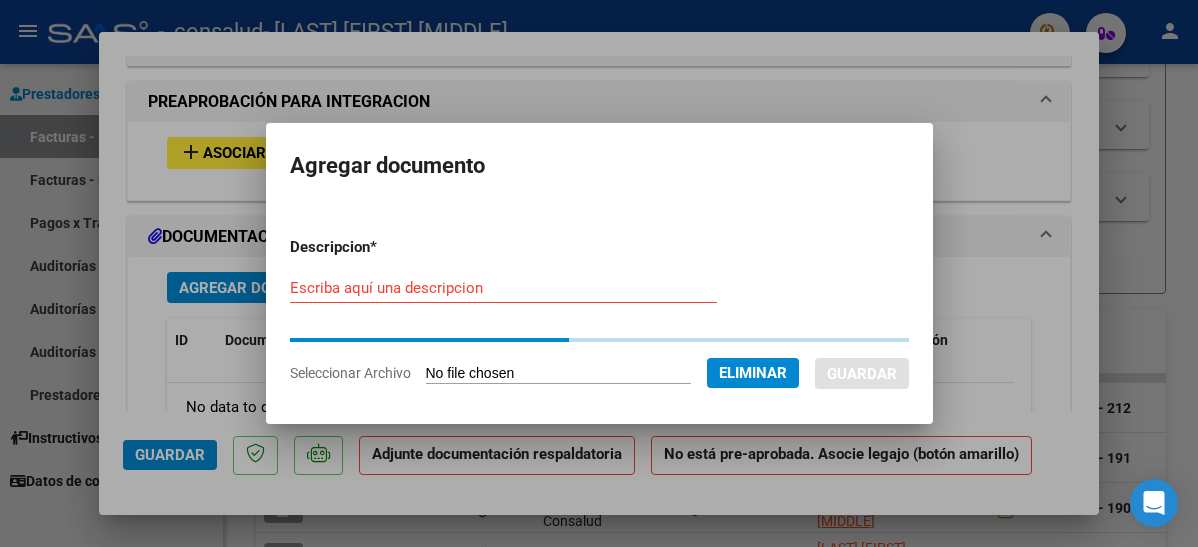 click on "Escriba aquí una descripcion" at bounding box center (503, 288) 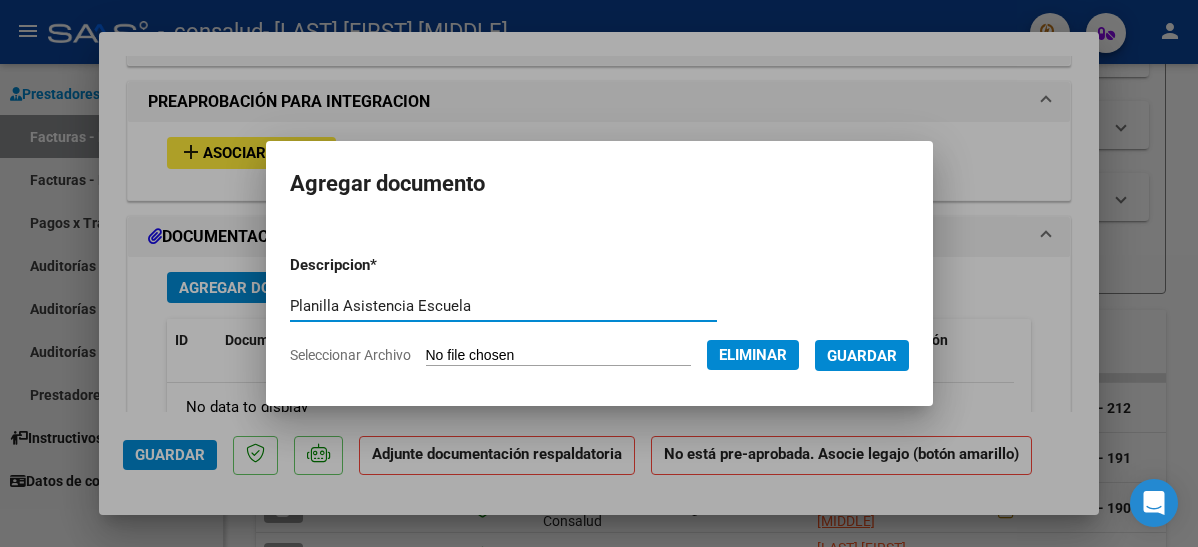 type on "Planilla Asistencia Escuela" 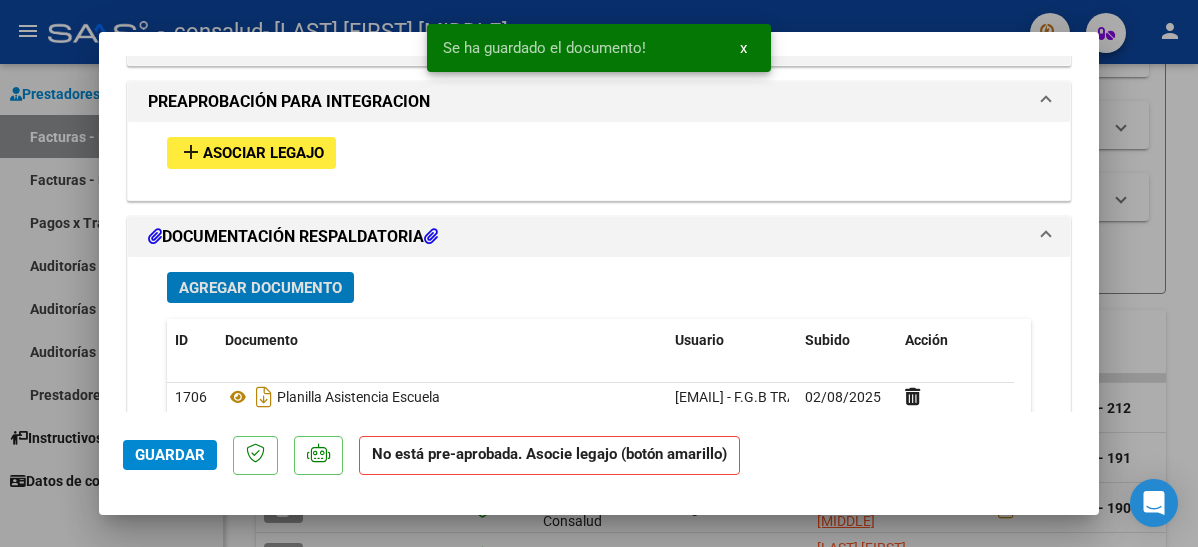 click on "Agregar Documento" at bounding box center (260, 288) 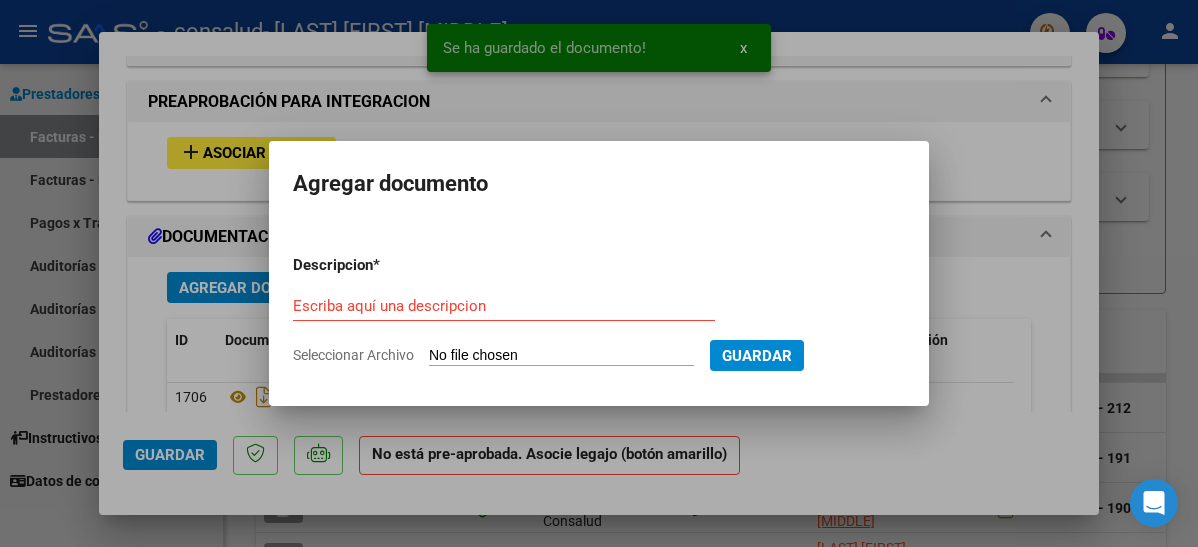 click on "Seleccionar Archivo" at bounding box center [561, 356] 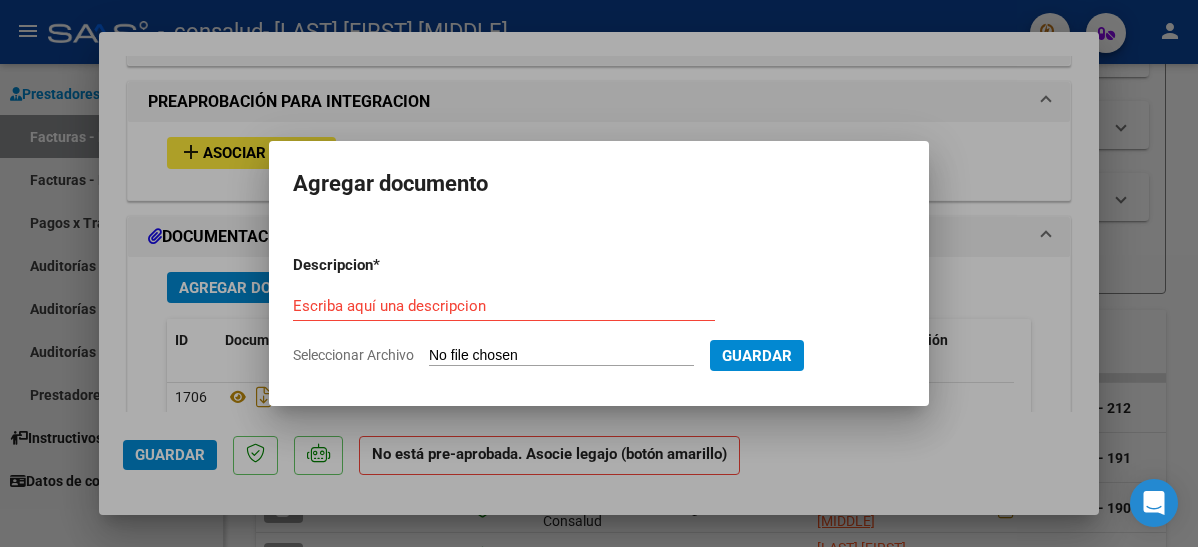 type on "[FILENAME]" 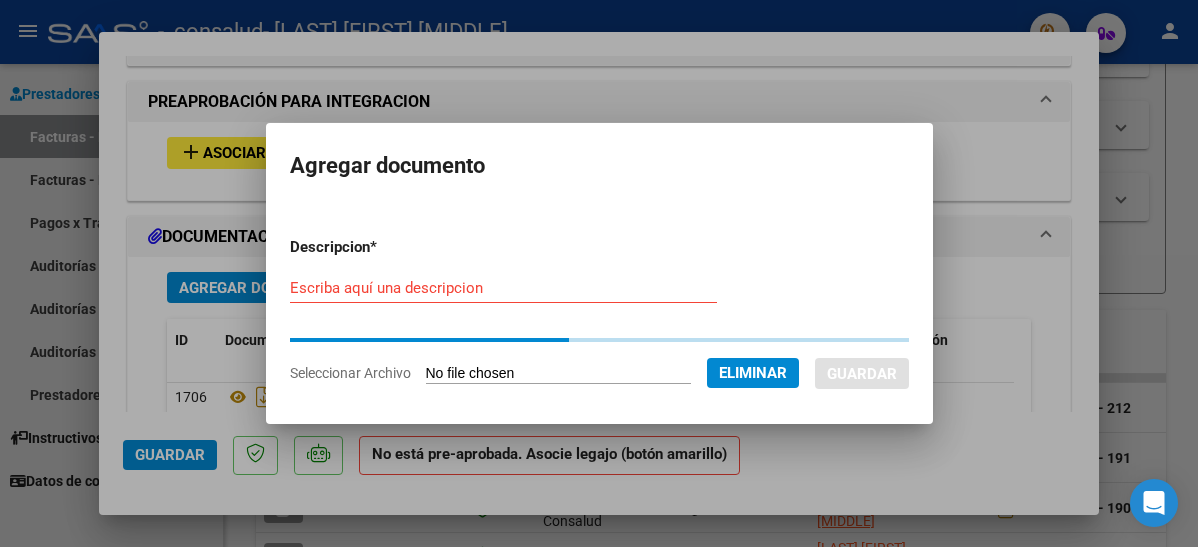 click on "Escriba aquí una descripcion" at bounding box center [503, 288] 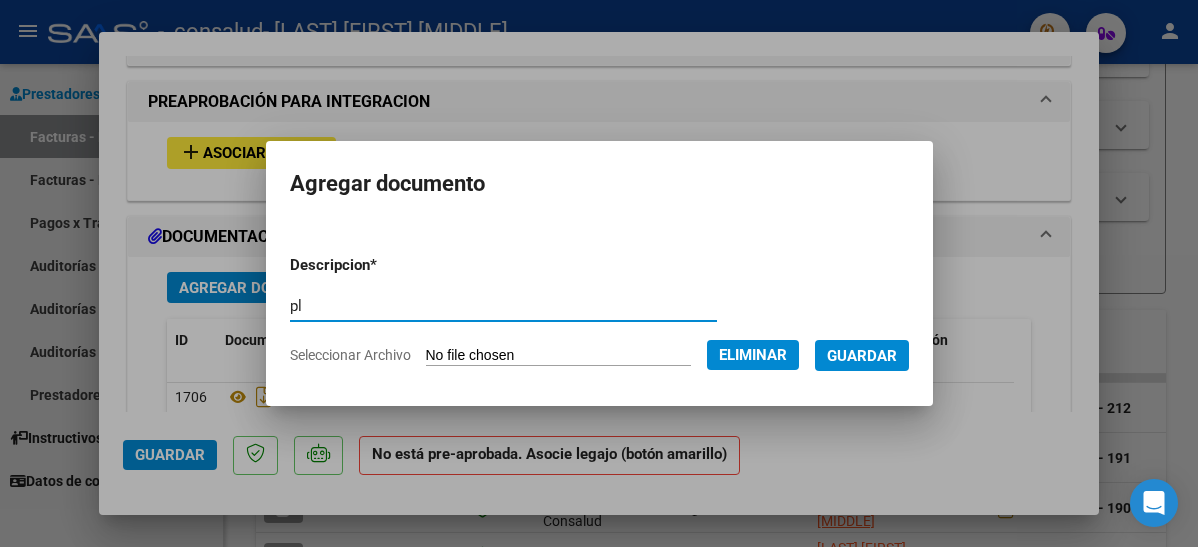 click on "pl" at bounding box center (503, 306) 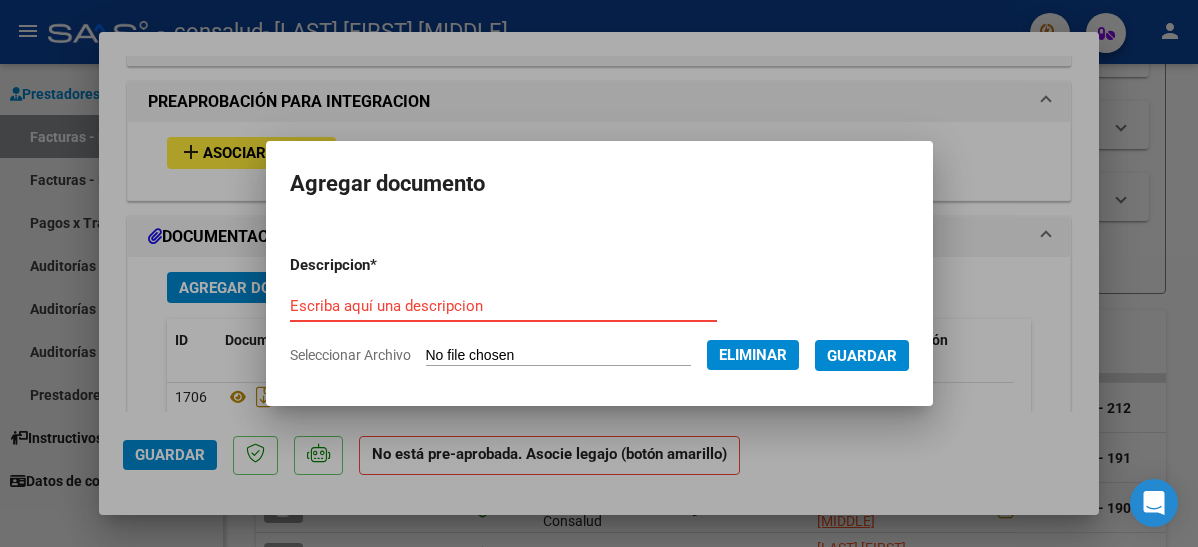 click on "Escriba aquí una descripcion" at bounding box center [503, 306] 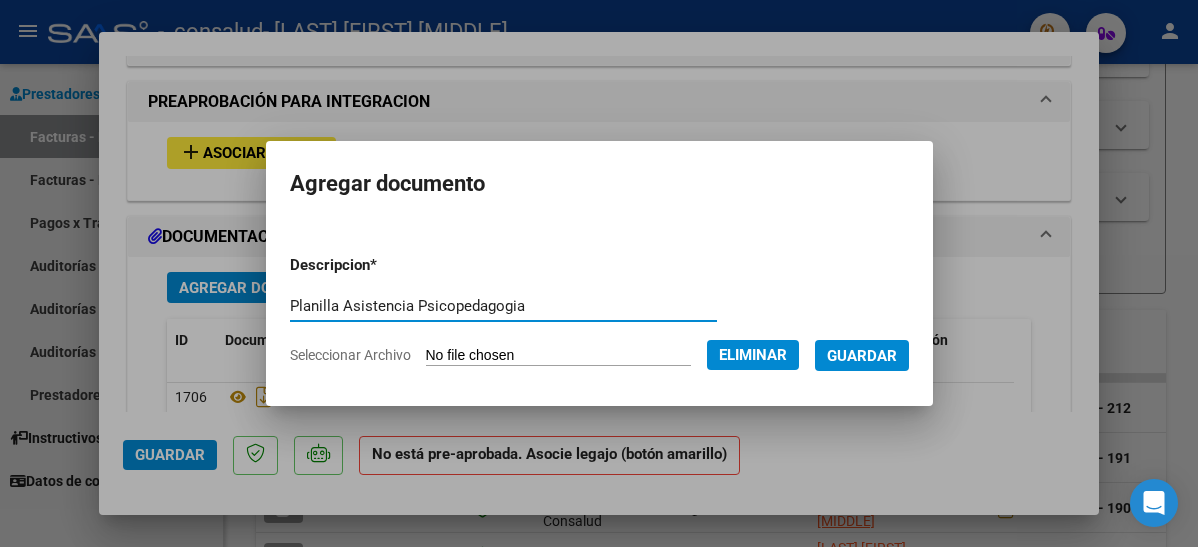 type on "Planilla Asistencia Psicopedagogia" 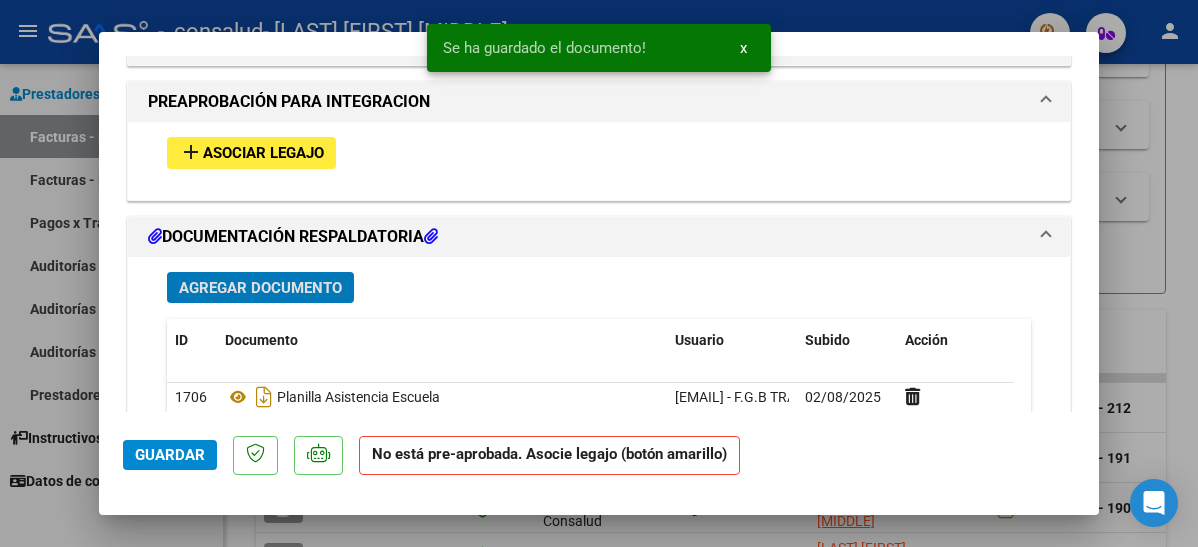 click on "Agregar Documento" at bounding box center [260, 288] 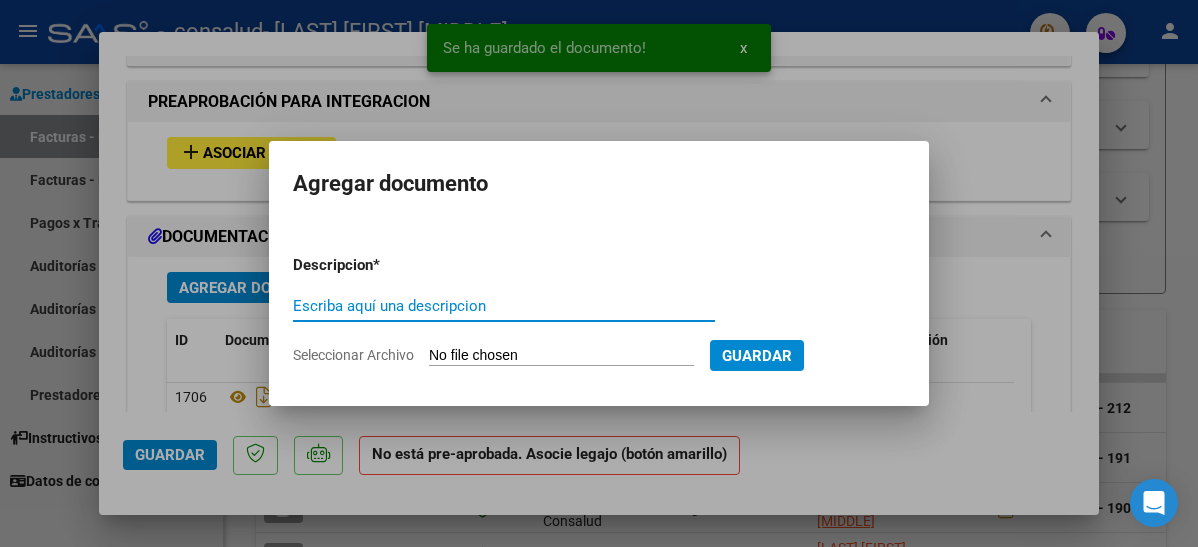 click on "Seleccionar Archivo" at bounding box center [561, 356] 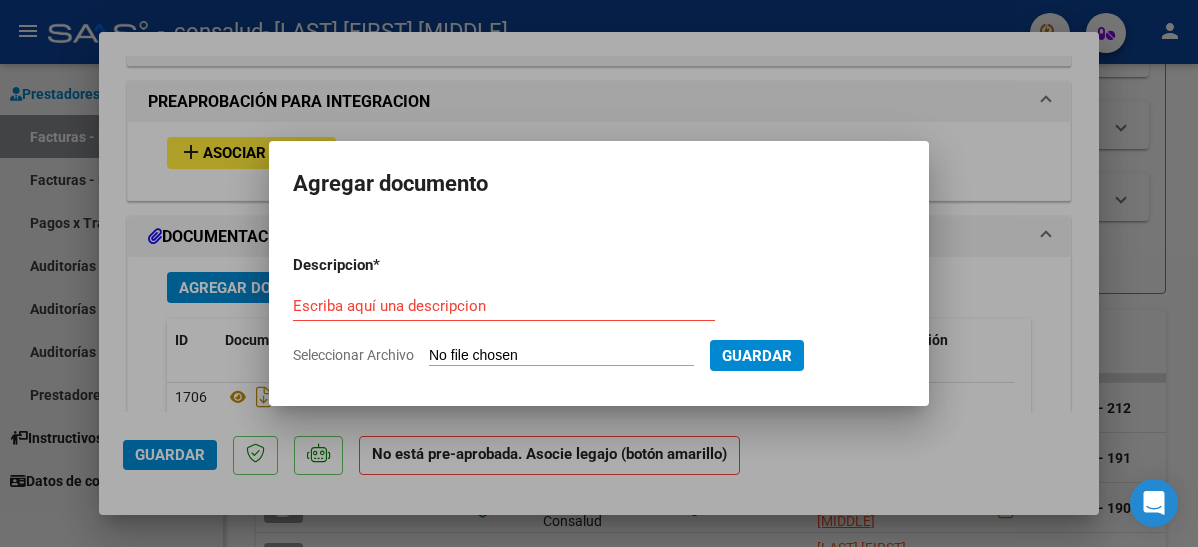 type on "C:\fakepath\2-PLANILLA DE VIAJES DE TRANSPORTE Julio 2025- Psicologia.pdf" 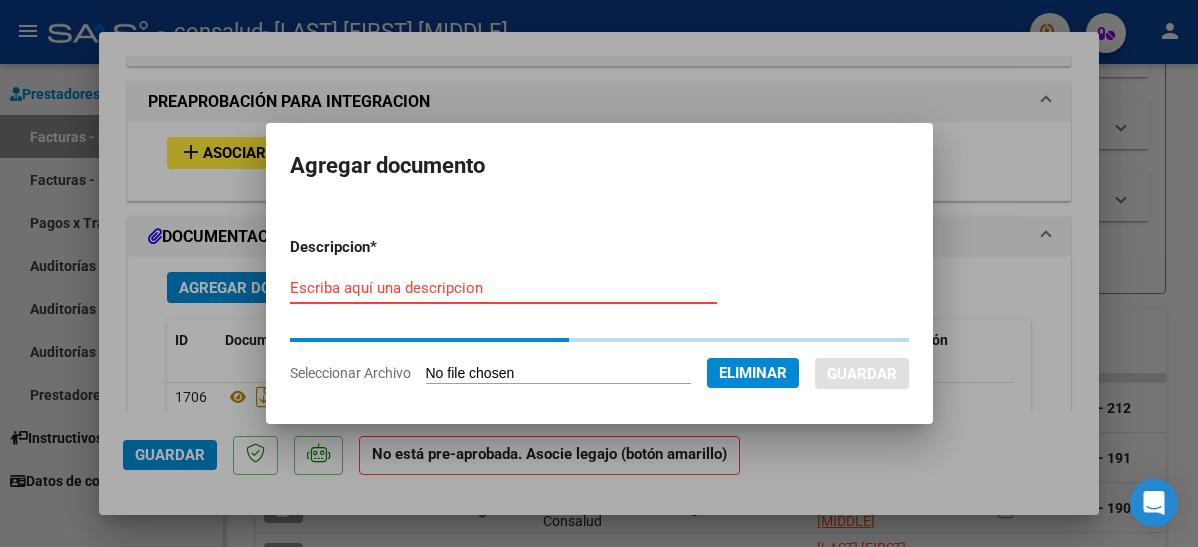 click on "Escriba aquí una descripcion" at bounding box center [503, 288] 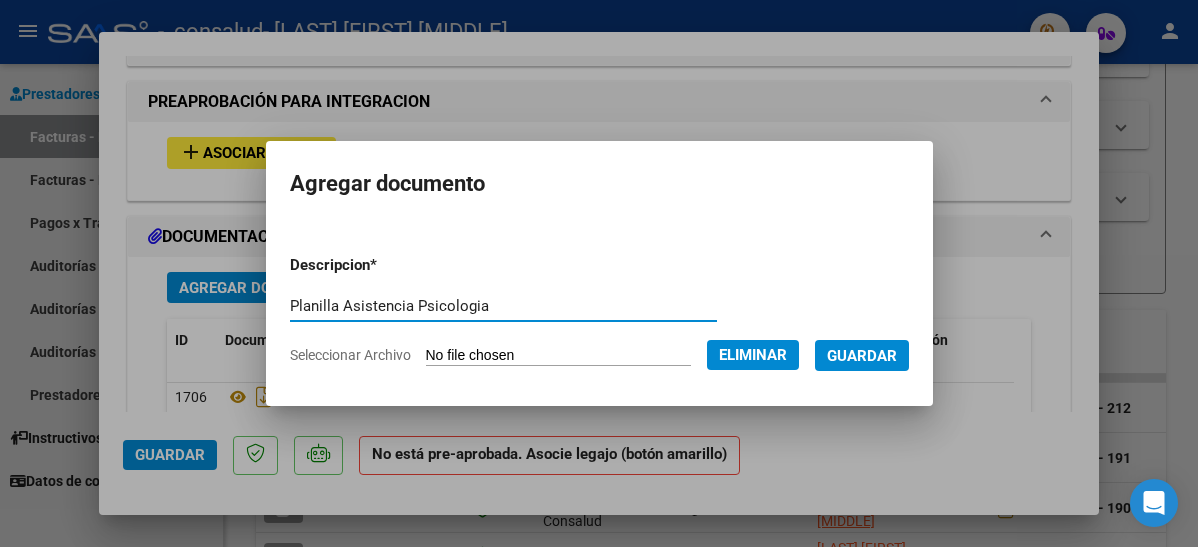 type on "Planilla Asistencia Psicologia" 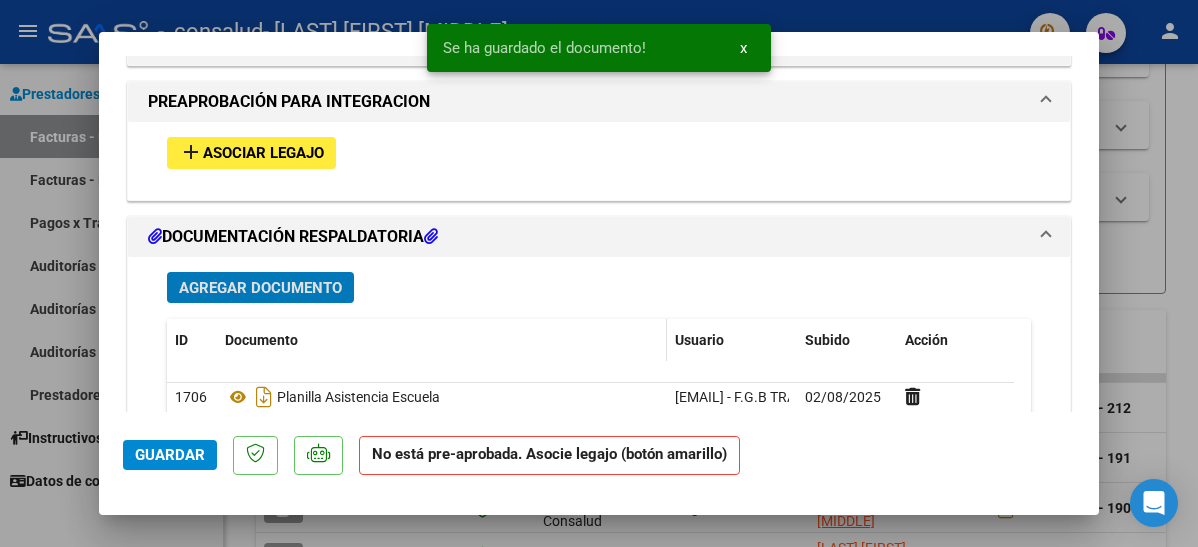 scroll, scrollTop: 1800, scrollLeft: 0, axis: vertical 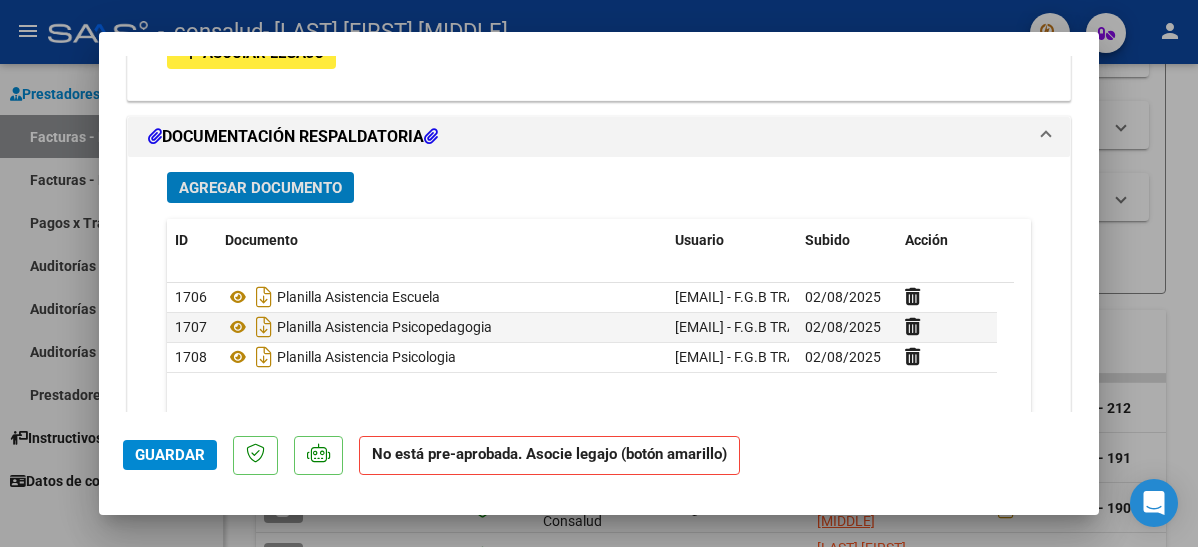 click on "Guardar" 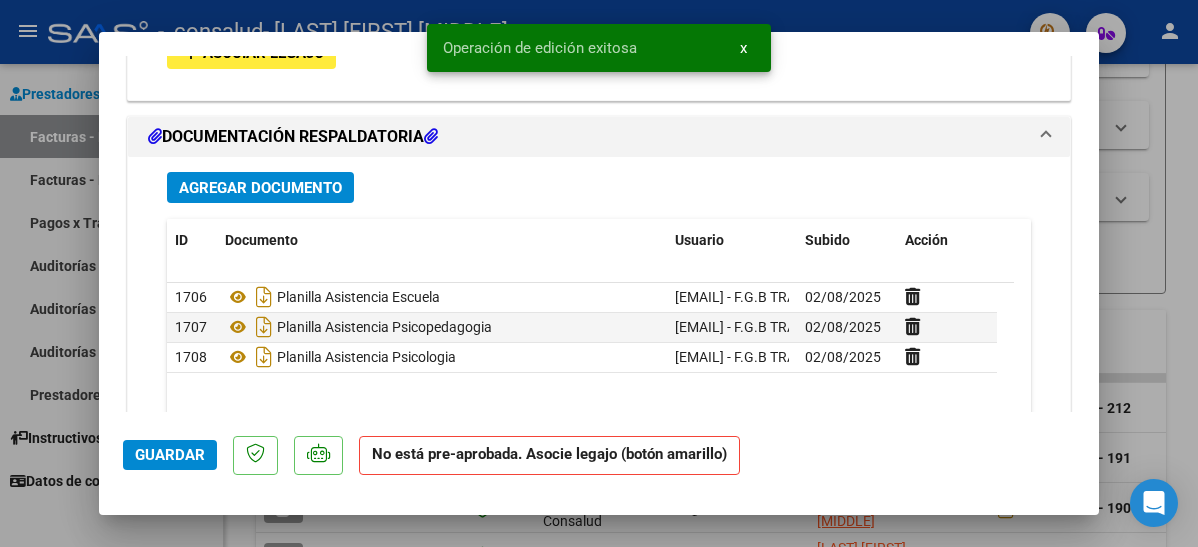 click at bounding box center [599, 273] 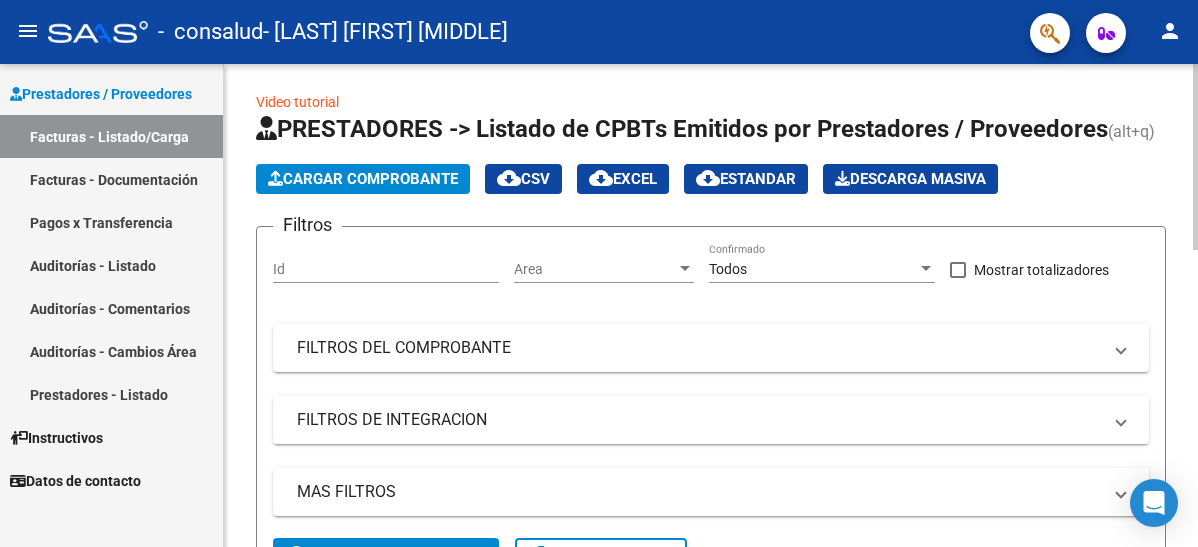 scroll, scrollTop: 0, scrollLeft: 0, axis: both 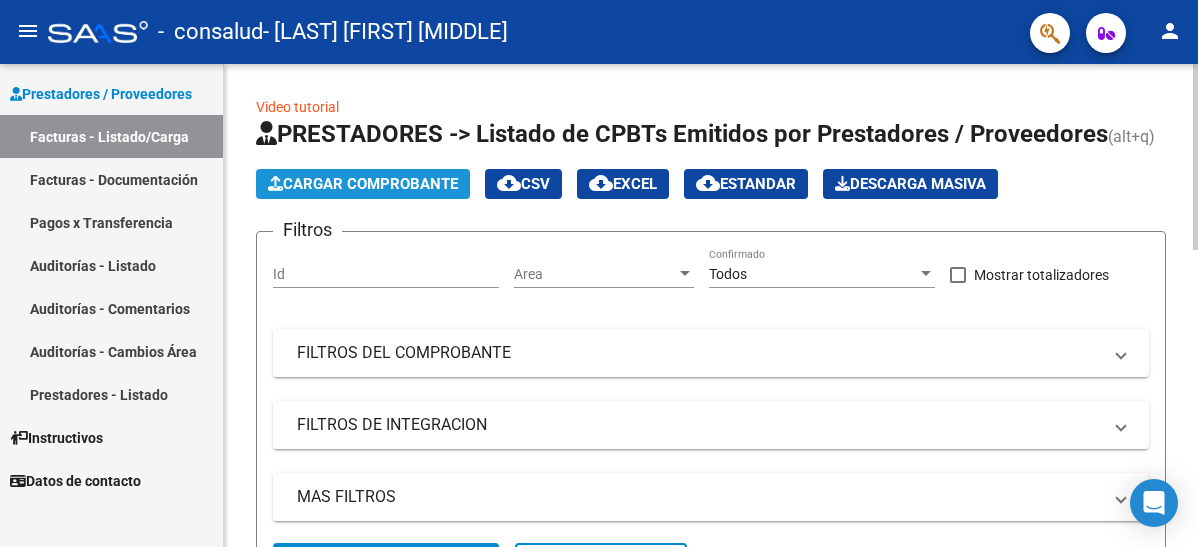 click on "Cargar Comprobante" 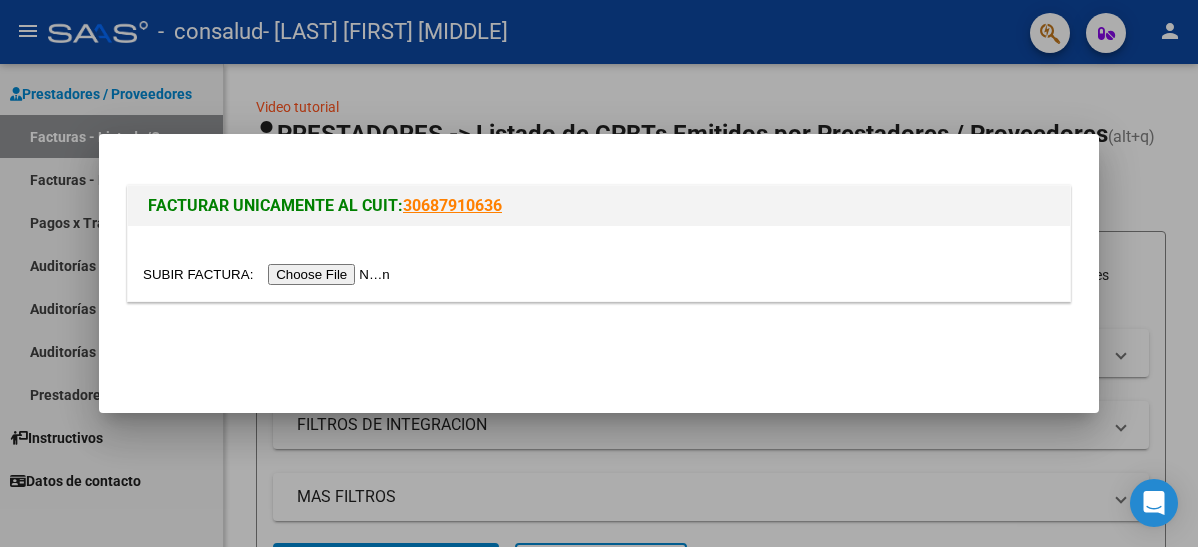click at bounding box center (269, 274) 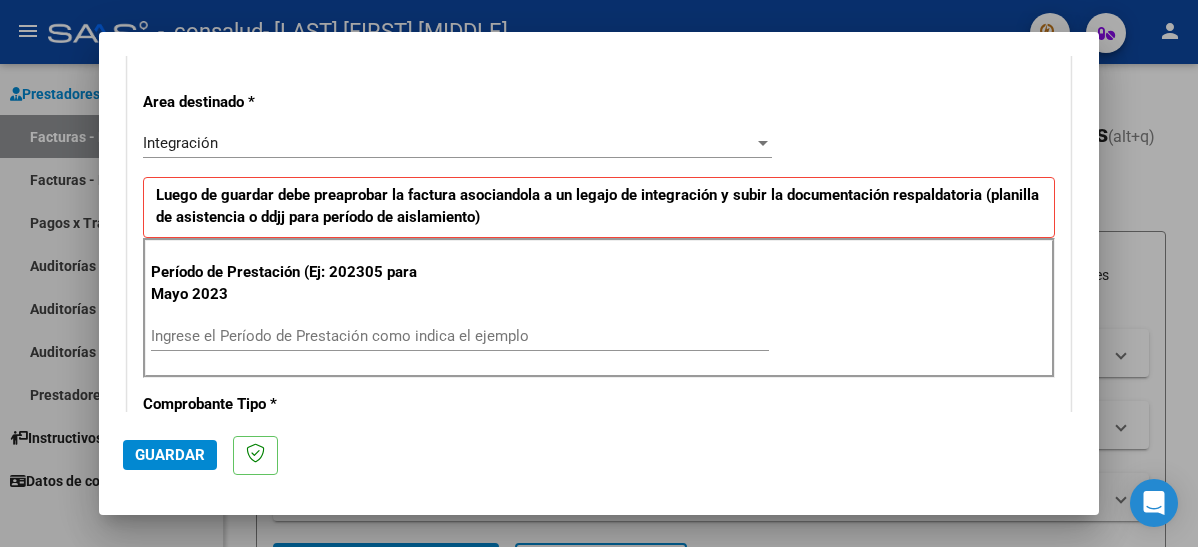 scroll, scrollTop: 500, scrollLeft: 0, axis: vertical 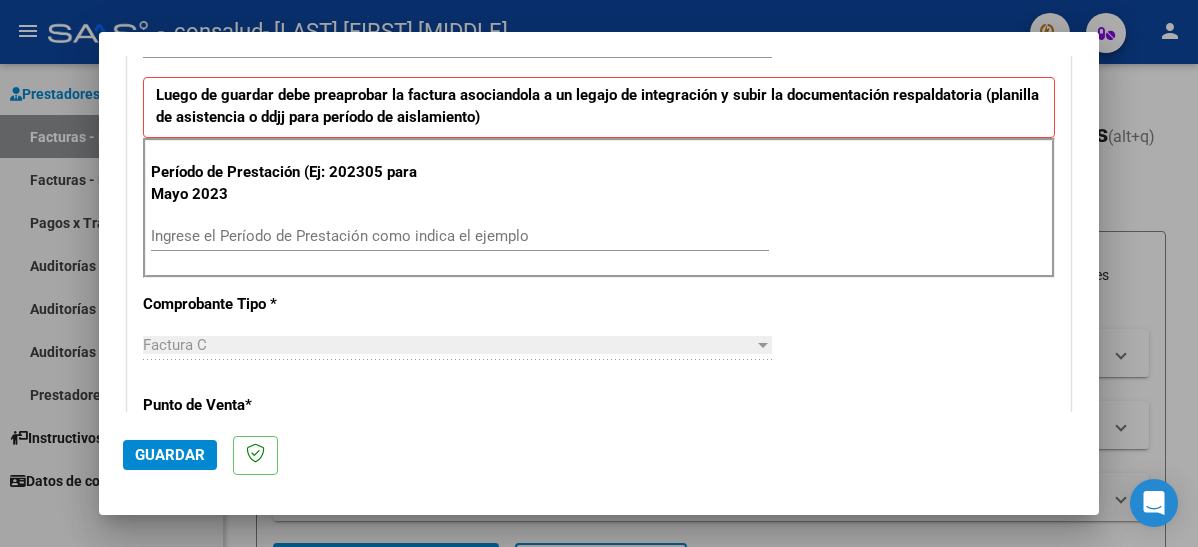 click on "Ingrese el Período de Prestación como indica el ejemplo" at bounding box center (460, 236) 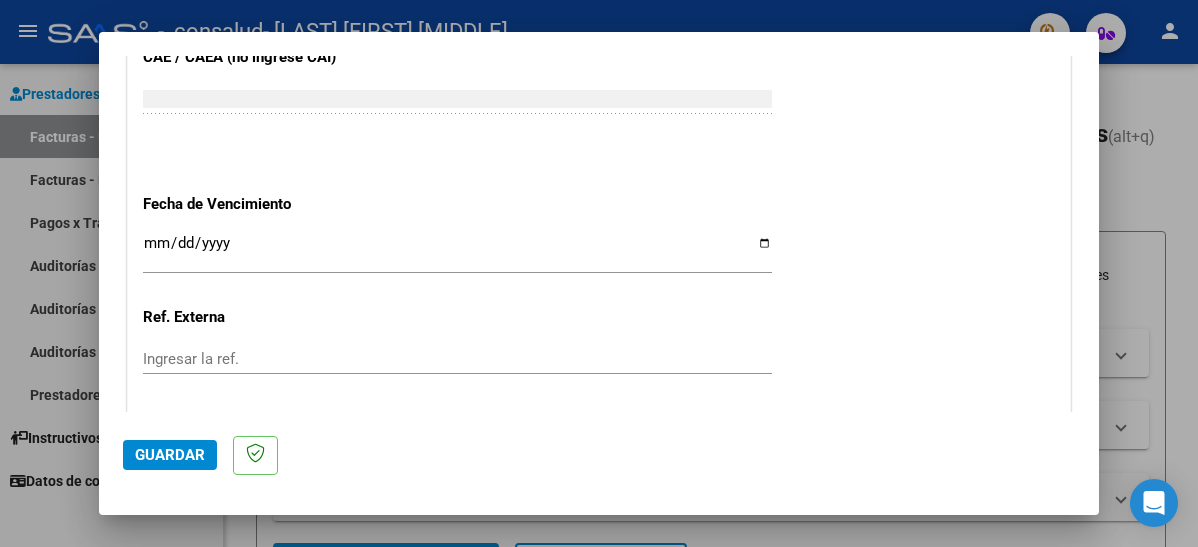 scroll, scrollTop: 1300, scrollLeft: 0, axis: vertical 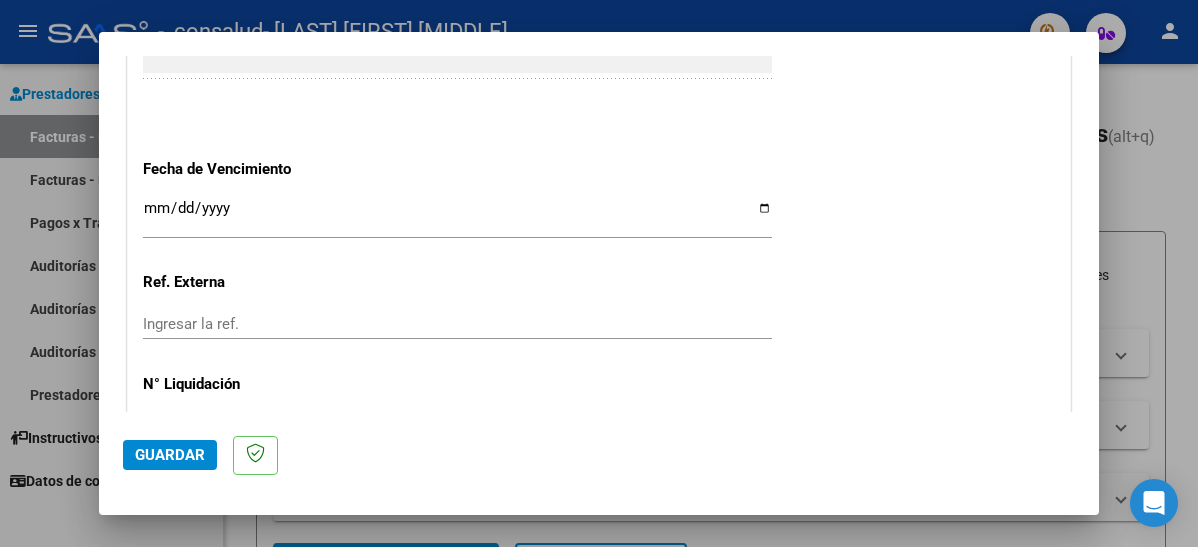 type on "202507" 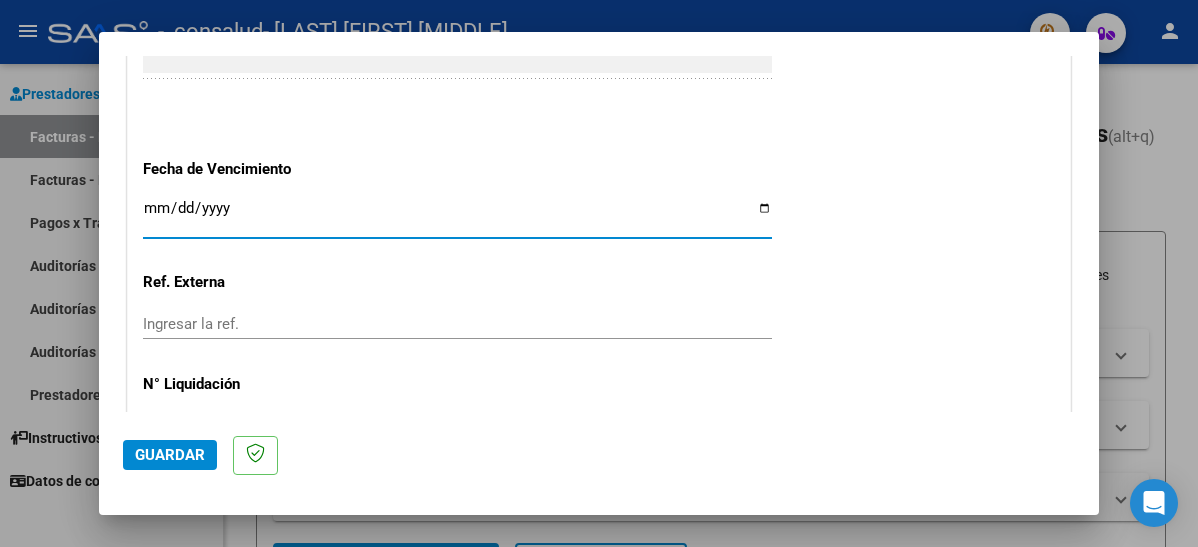 click on "Ingresar la fecha" at bounding box center (457, 216) 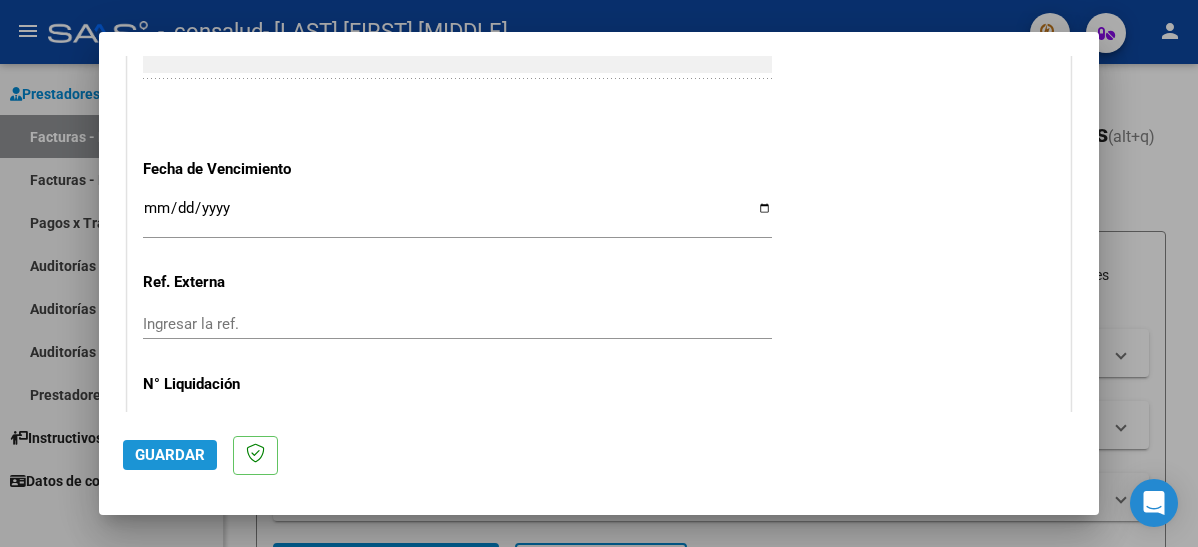 click on "Guardar" 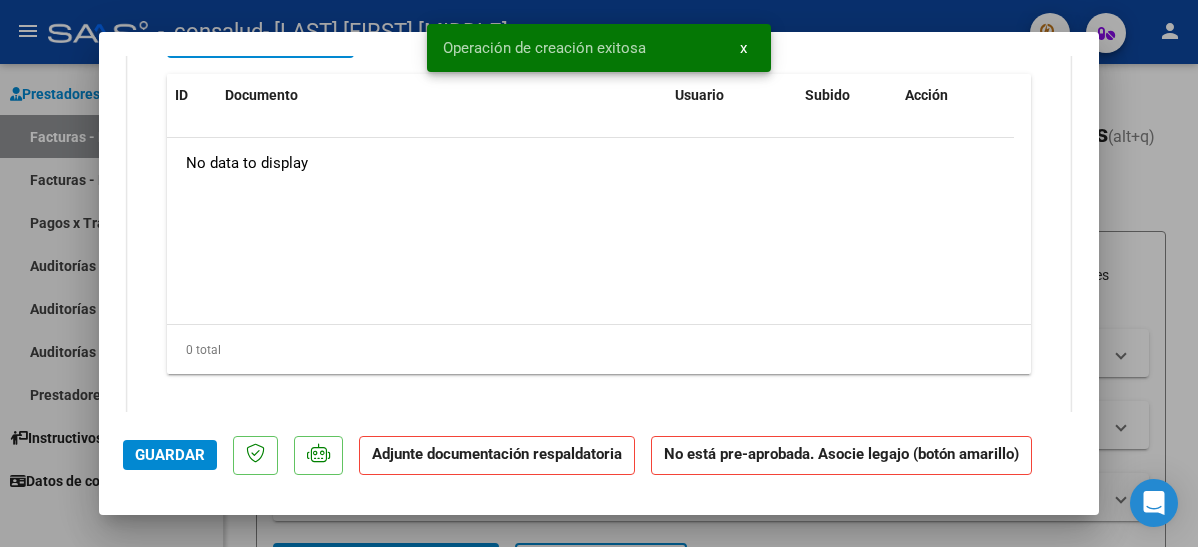 scroll, scrollTop: 1918, scrollLeft: 0, axis: vertical 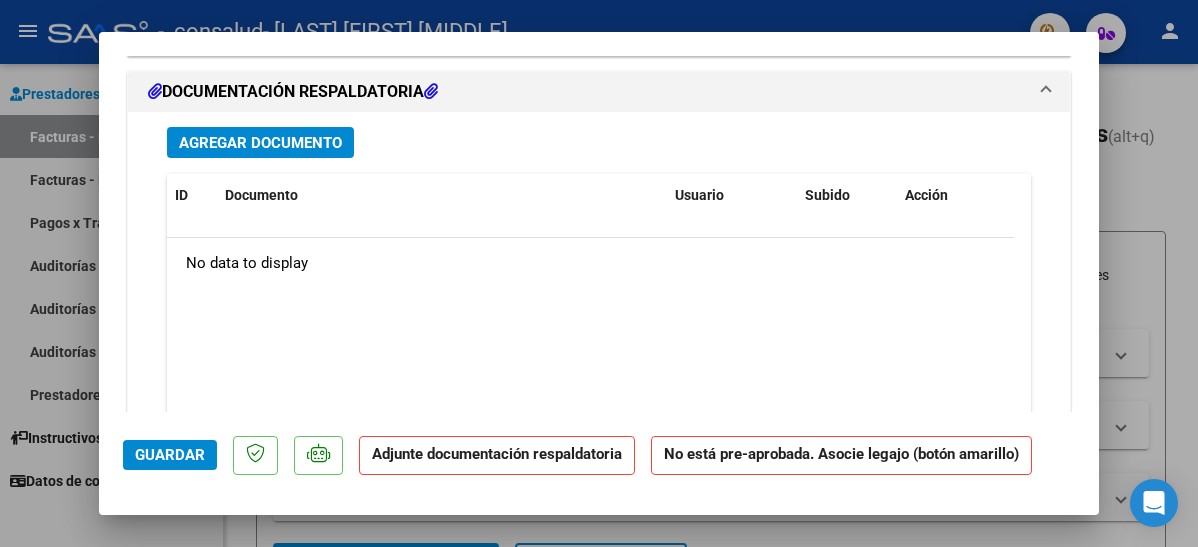 click on "Agregar Documento" at bounding box center [260, 143] 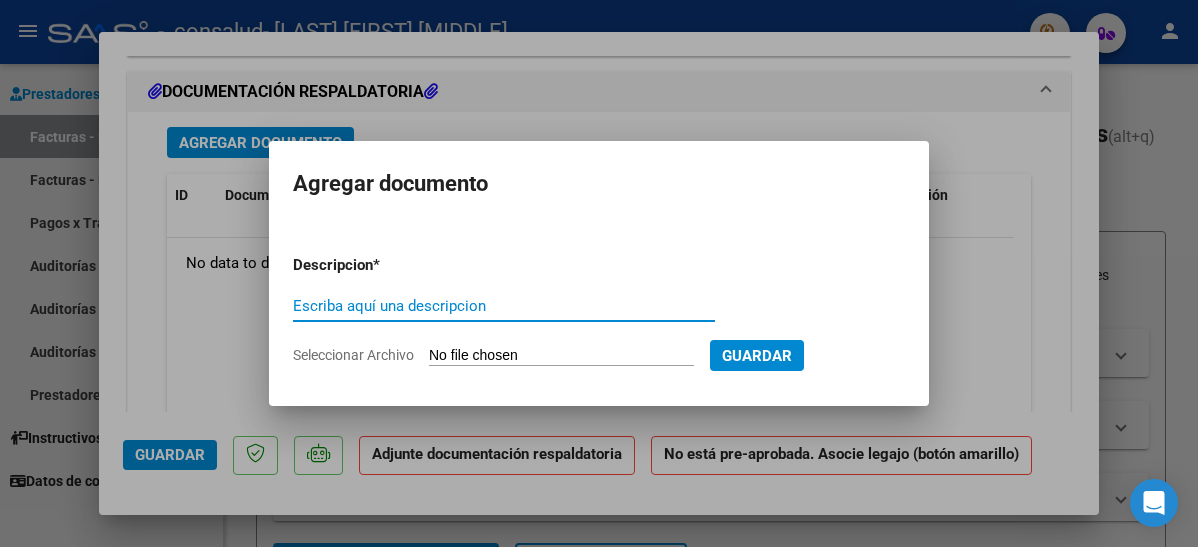 click on "Seleccionar Archivo" at bounding box center (561, 356) 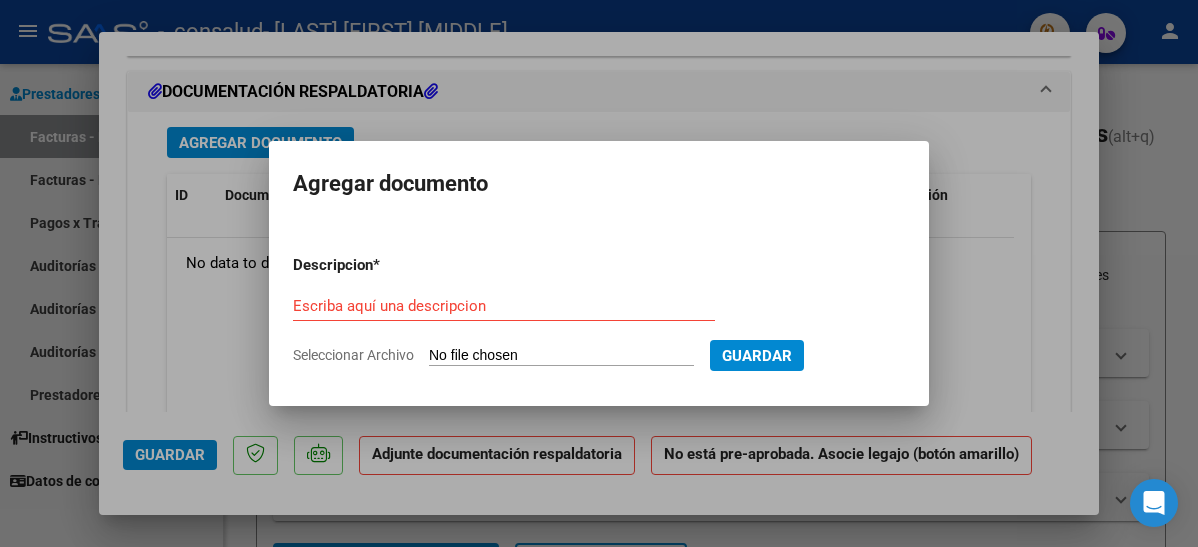 type on "[FILENAME]" 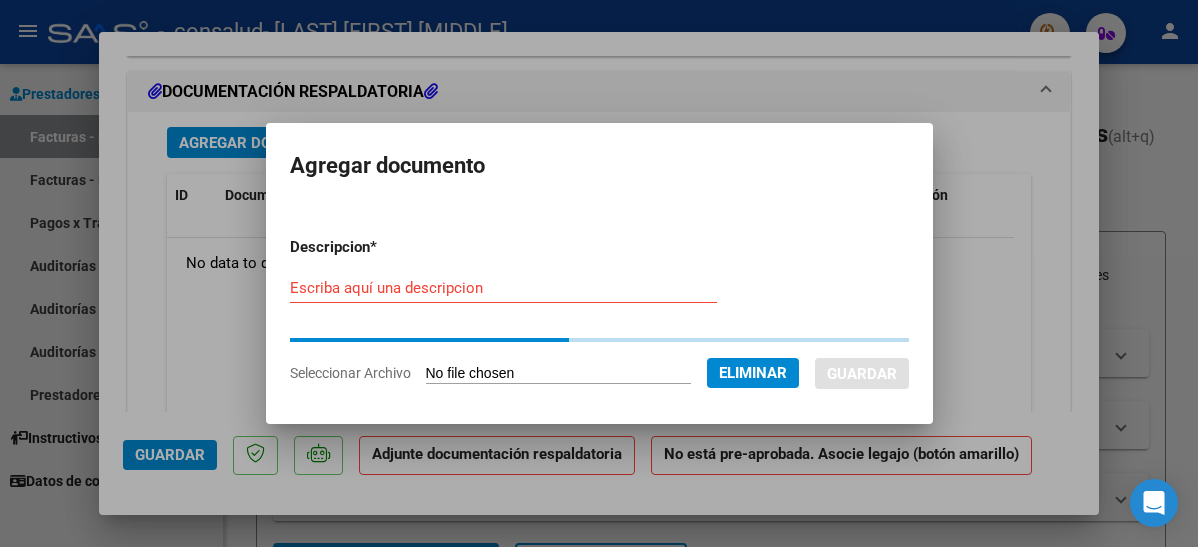 click on "Escriba aquí una descripcion" at bounding box center [503, 288] 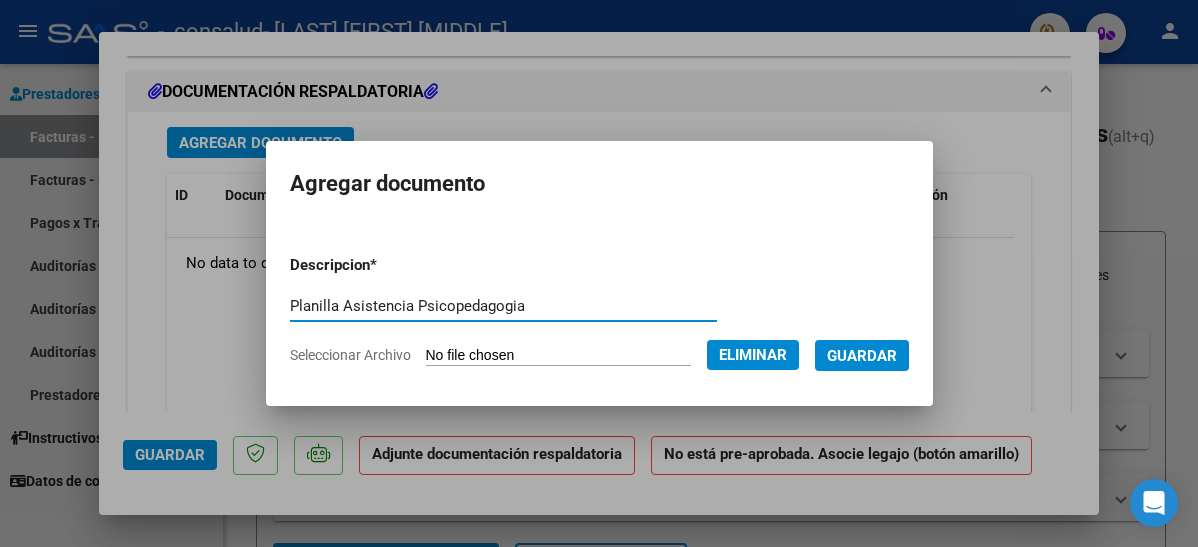 type on "Planilla Asistencia Psicopedagogia" 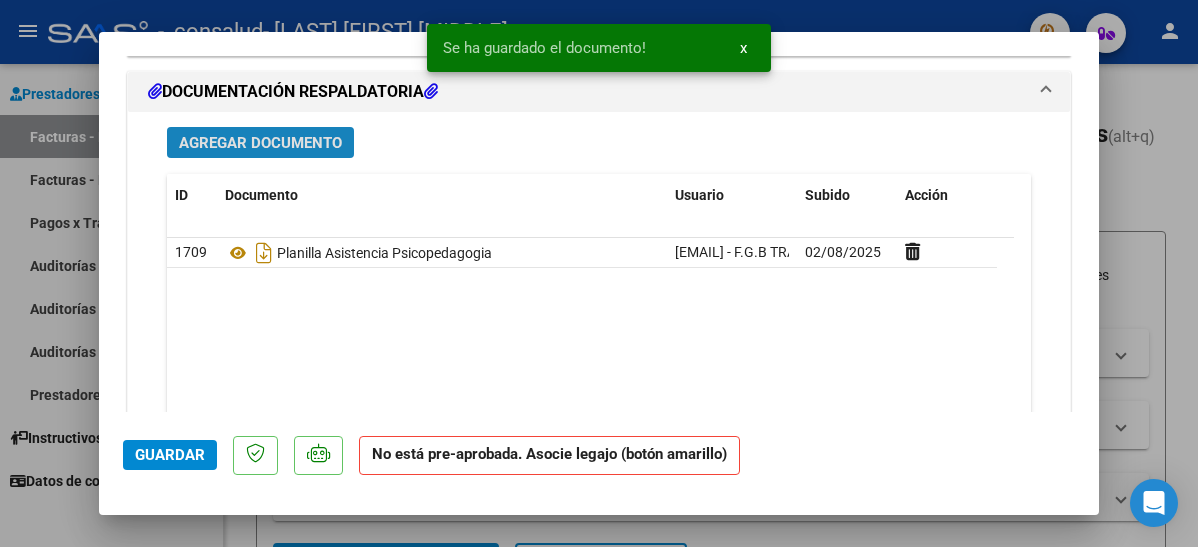 click on "Agregar Documento" at bounding box center [260, 143] 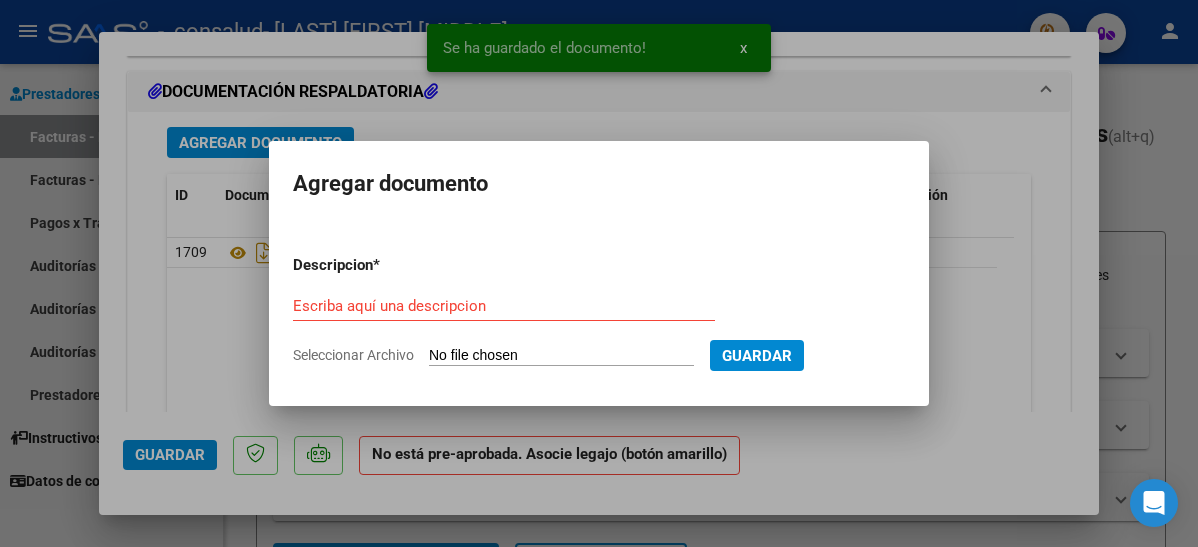click on "Seleccionar Archivo" at bounding box center [561, 356] 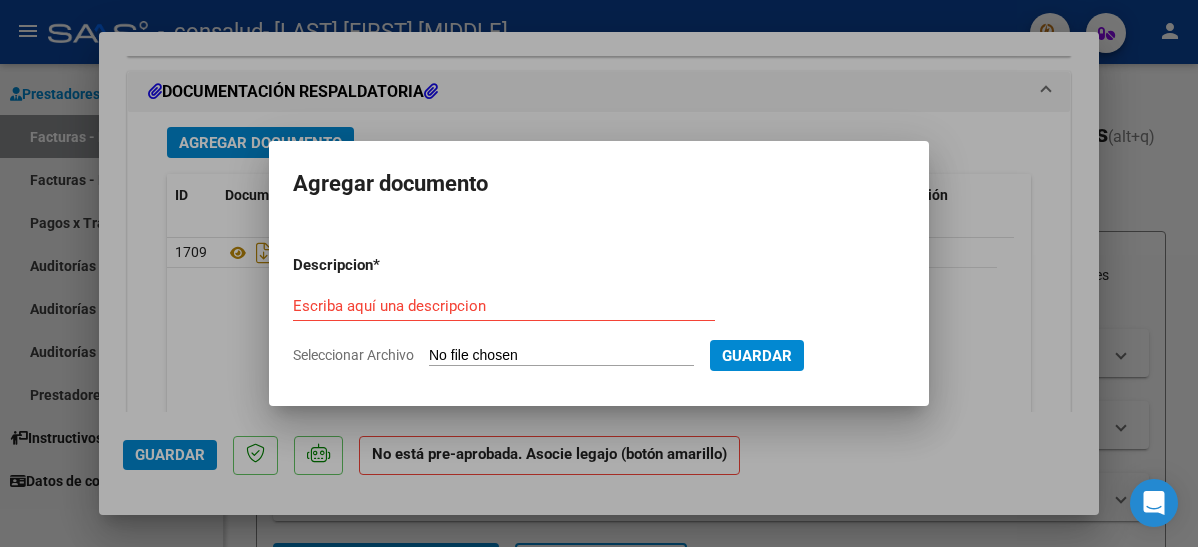 type on "[FILENAME]" 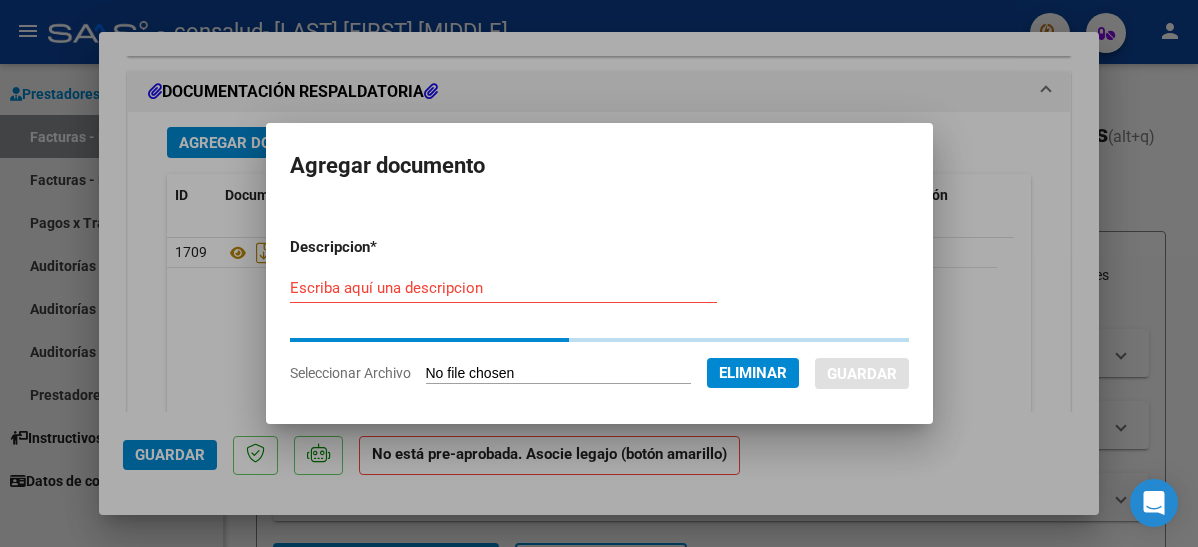 click on "Escriba aquí una descripcion" at bounding box center [503, 288] 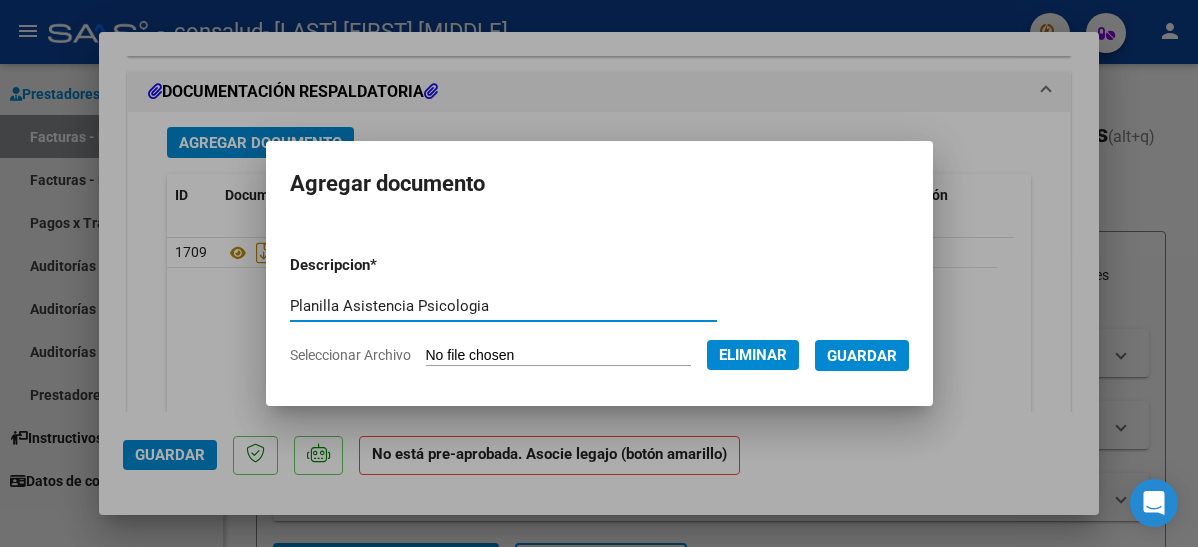 type on "Planilla Asistencia Psicologia" 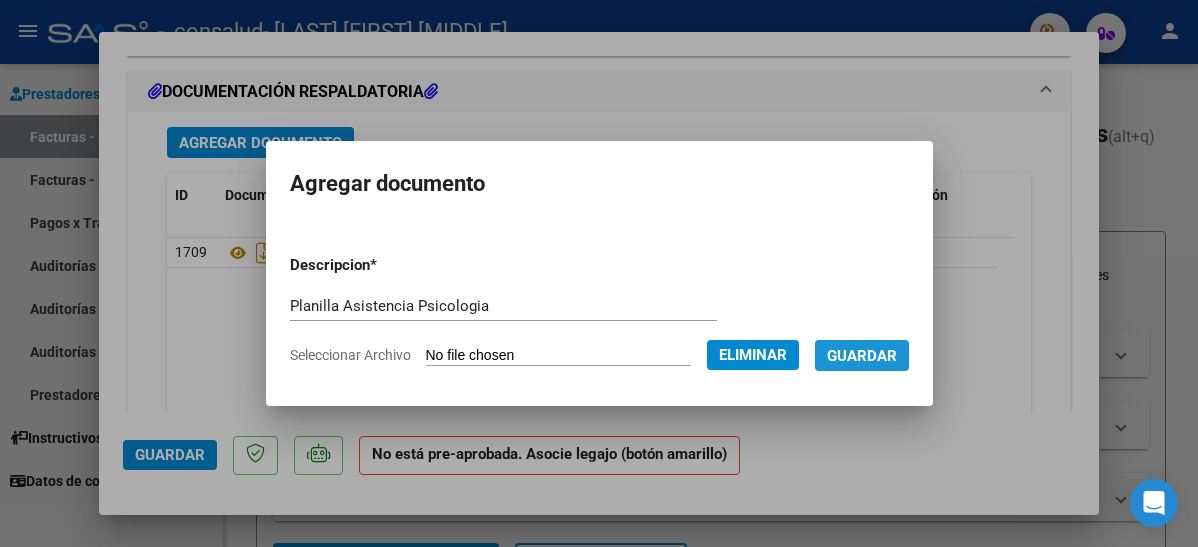 click on "Guardar" at bounding box center (862, 356) 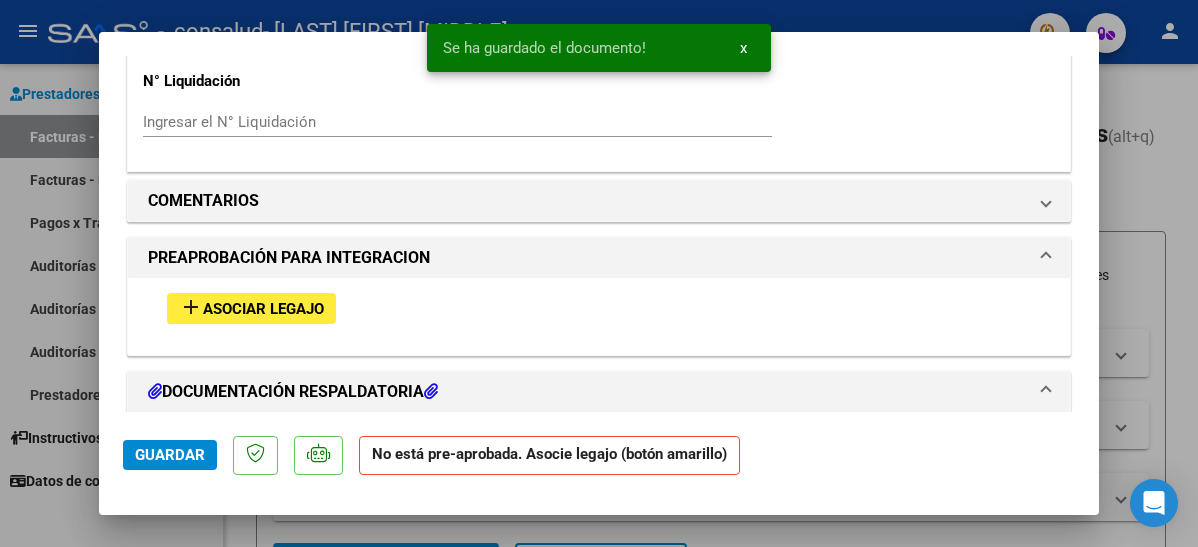 scroll, scrollTop: 1718, scrollLeft: 0, axis: vertical 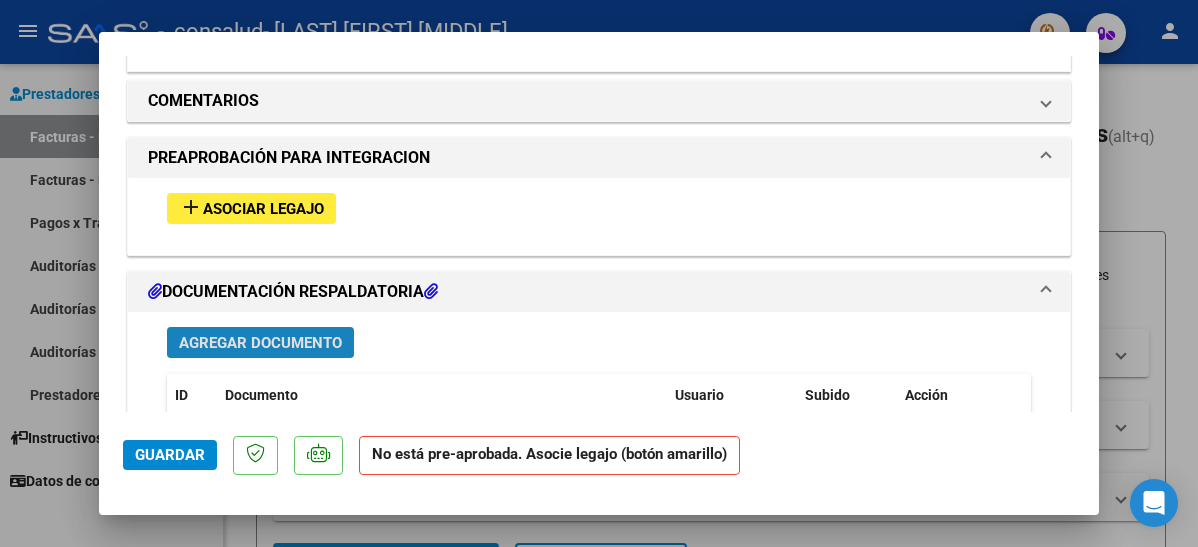 click on "Agregar Documento" at bounding box center [260, 343] 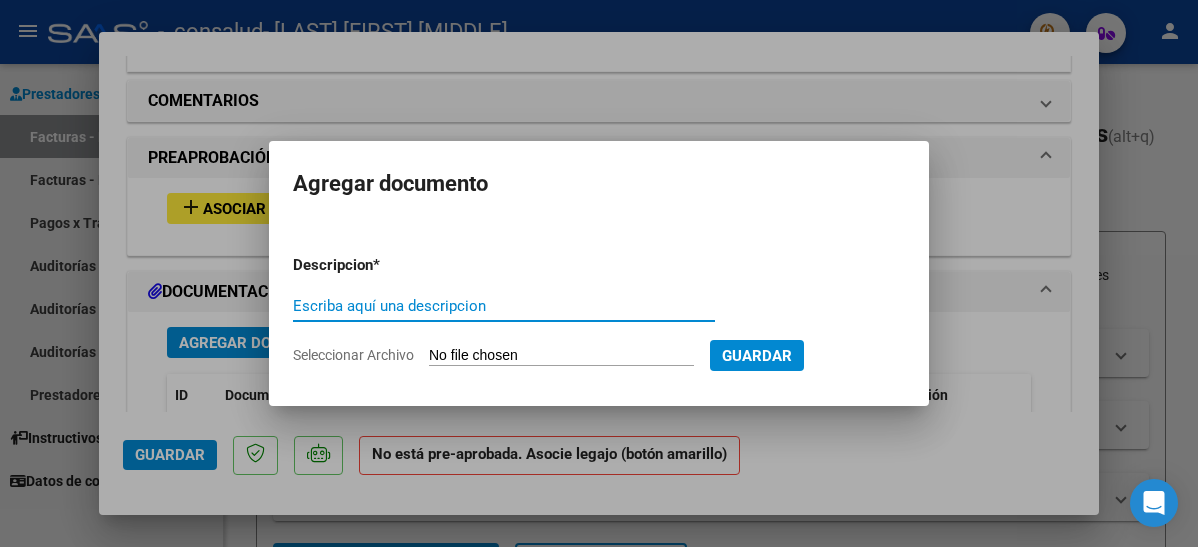 click on "Seleccionar Archivo" at bounding box center [561, 356] 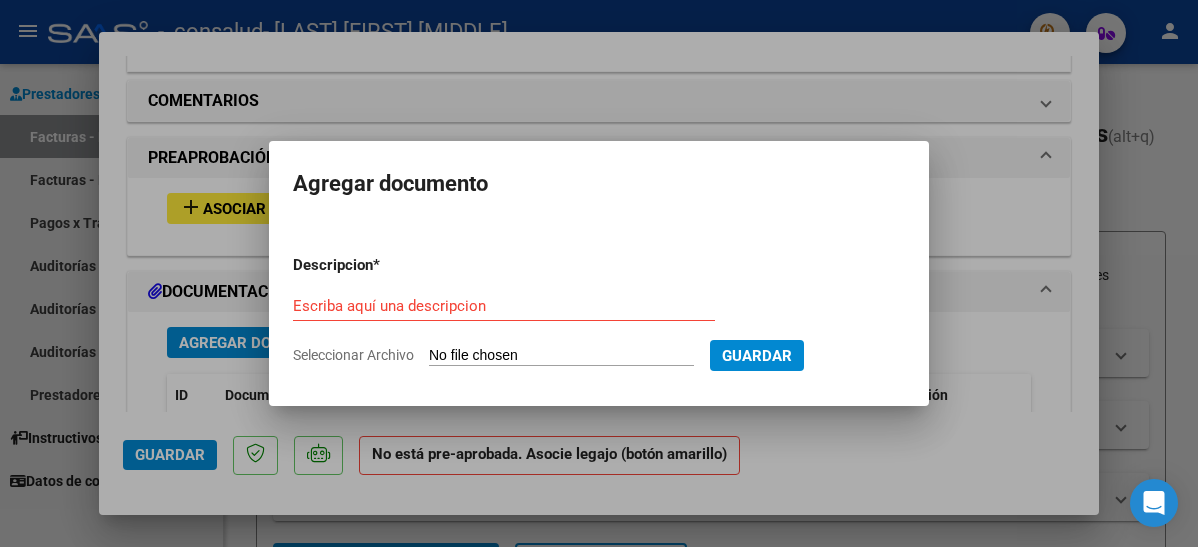 type on "[FILENAME]" 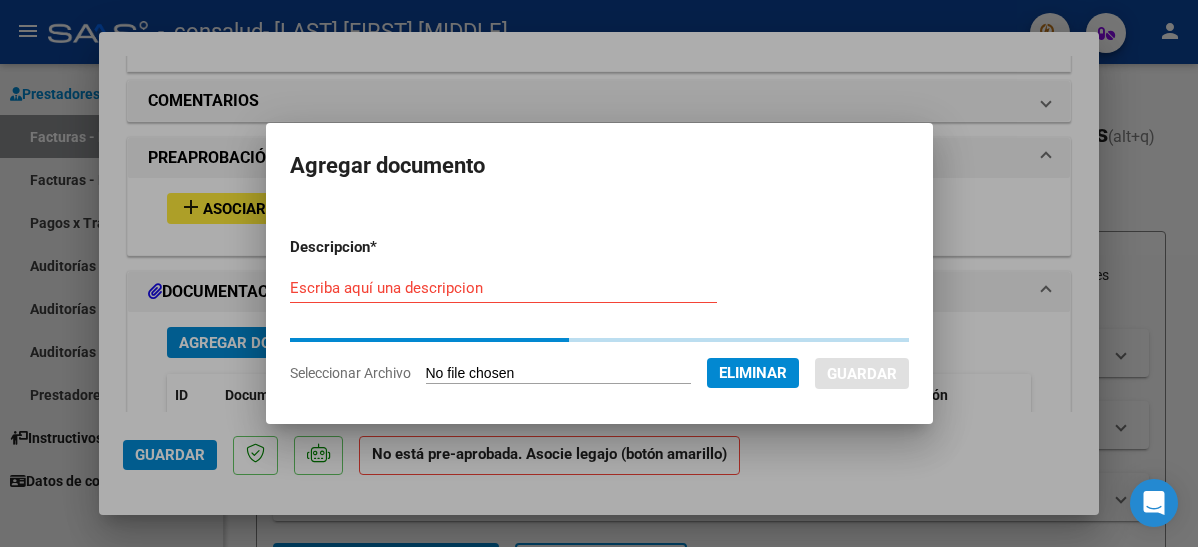 click on "Escriba aquí una descripcion" at bounding box center [503, 288] 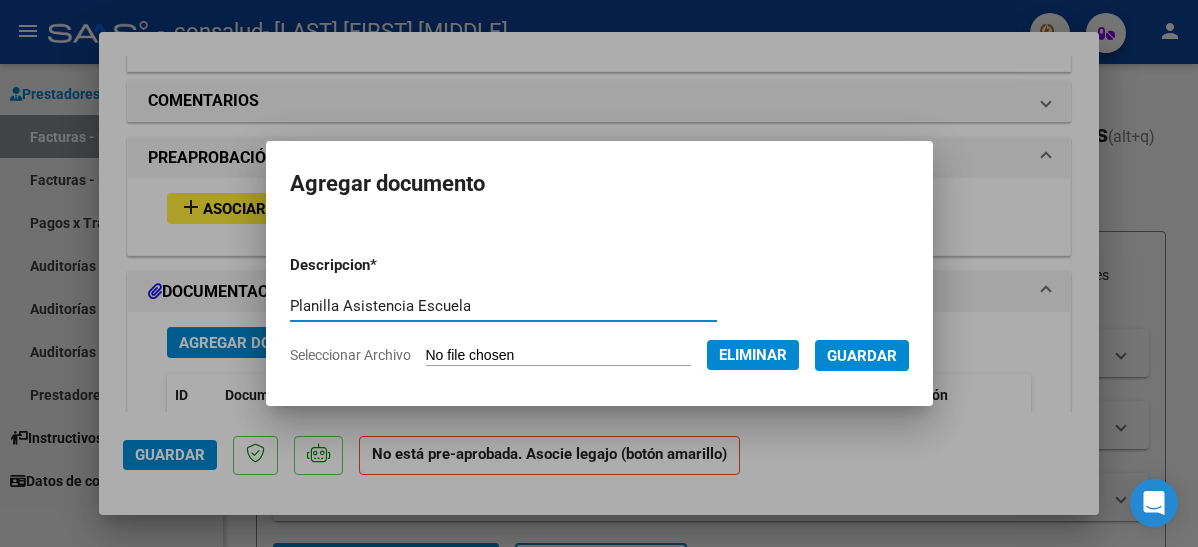 type on "Planilla Asistencia Escuela" 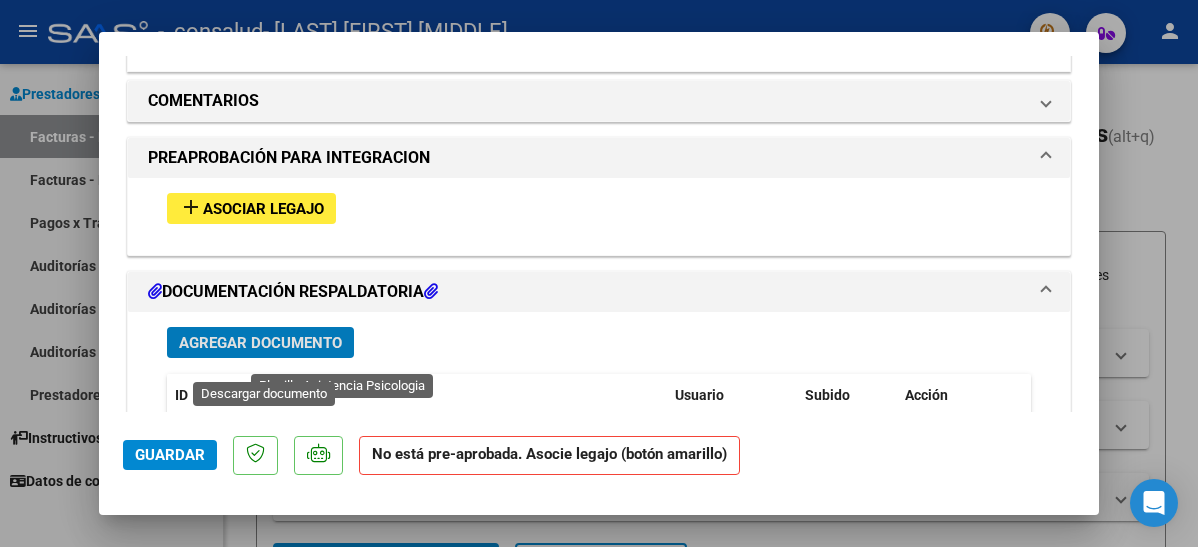 scroll, scrollTop: 1818, scrollLeft: 0, axis: vertical 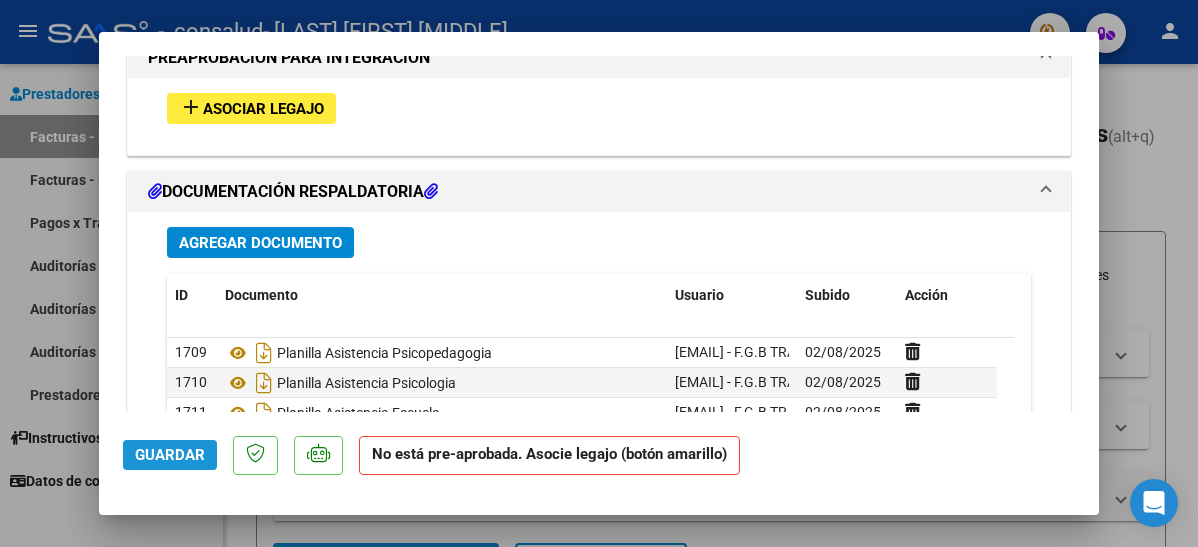 click on "Guardar" 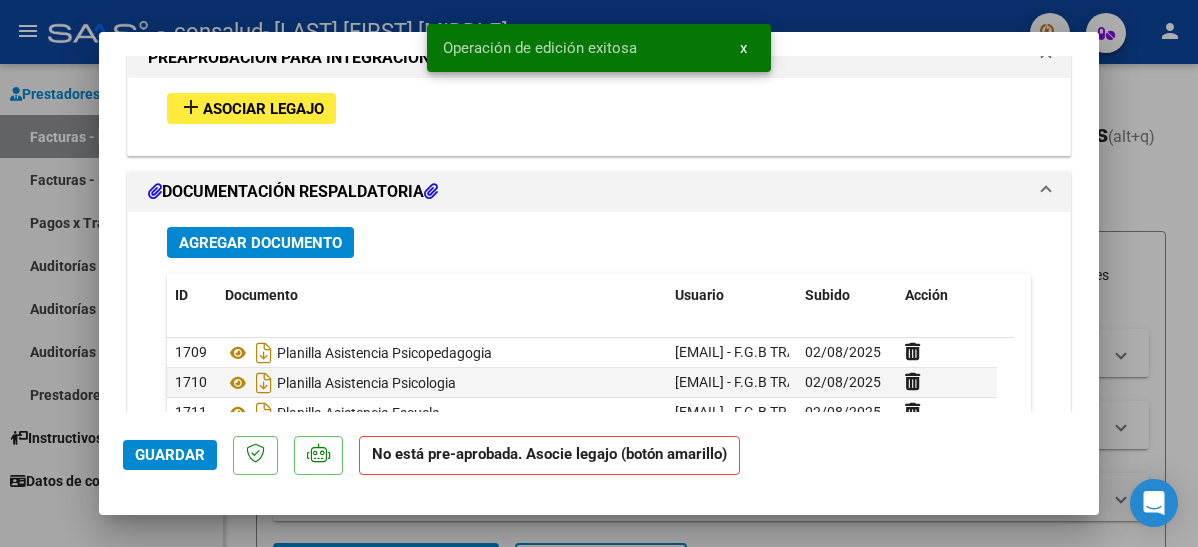 click at bounding box center (599, 273) 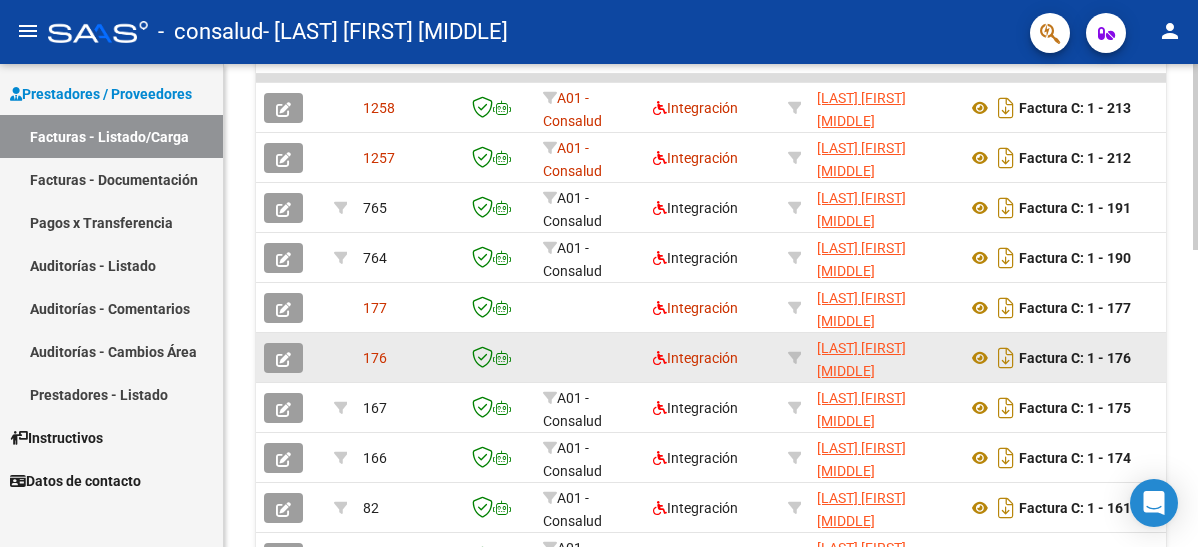 scroll, scrollTop: 500, scrollLeft: 0, axis: vertical 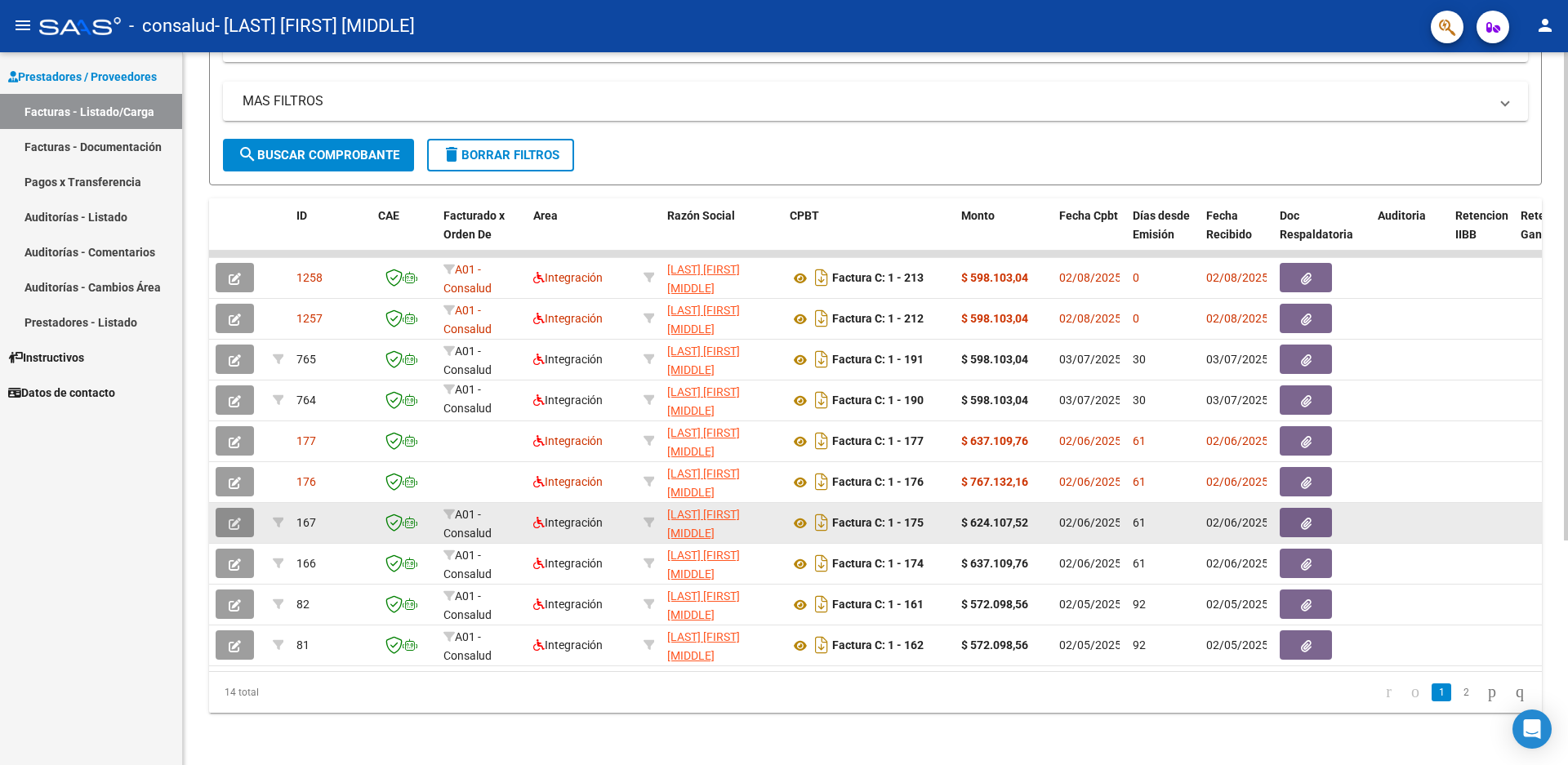 click 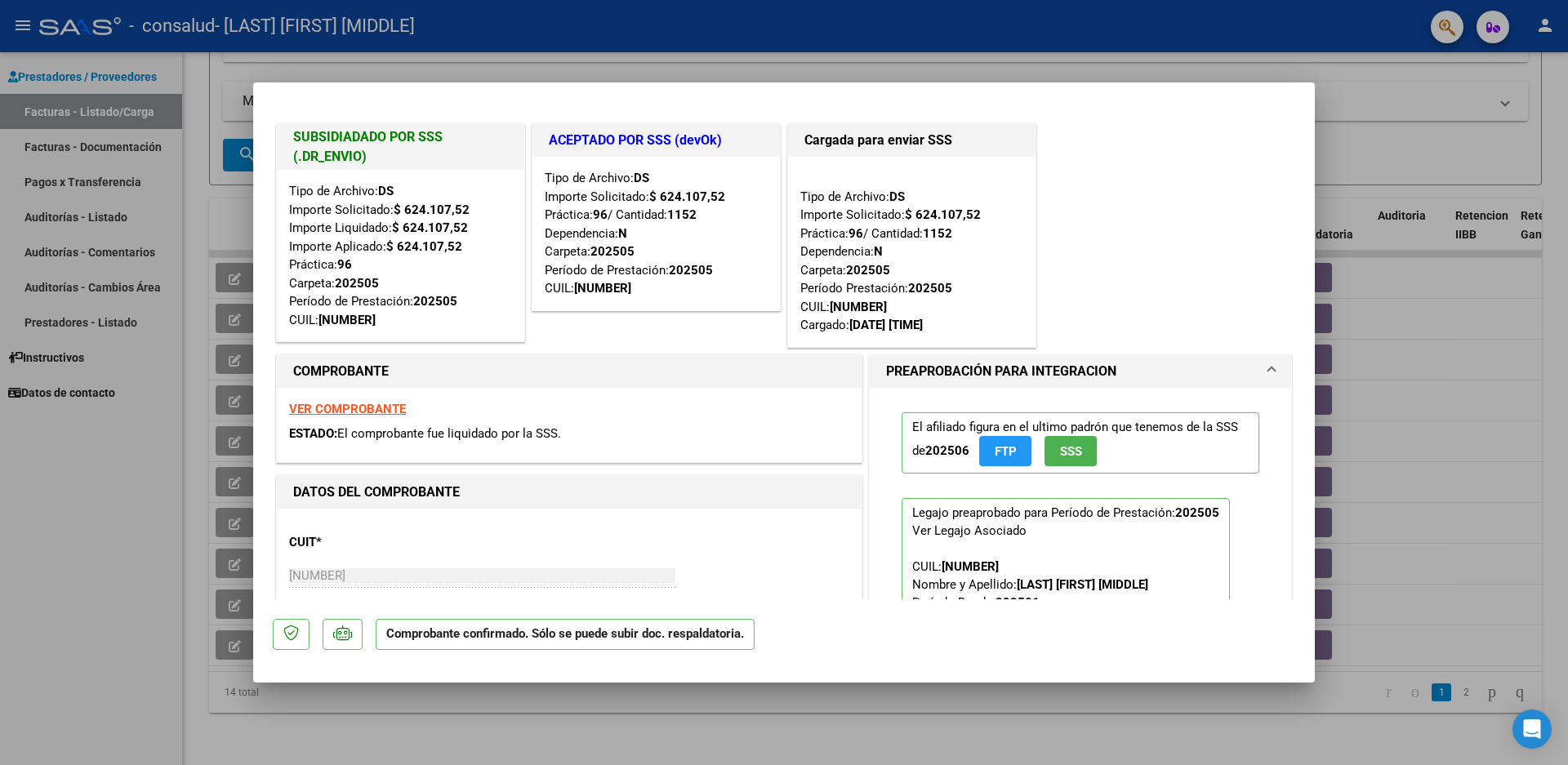 click at bounding box center [784, 382] 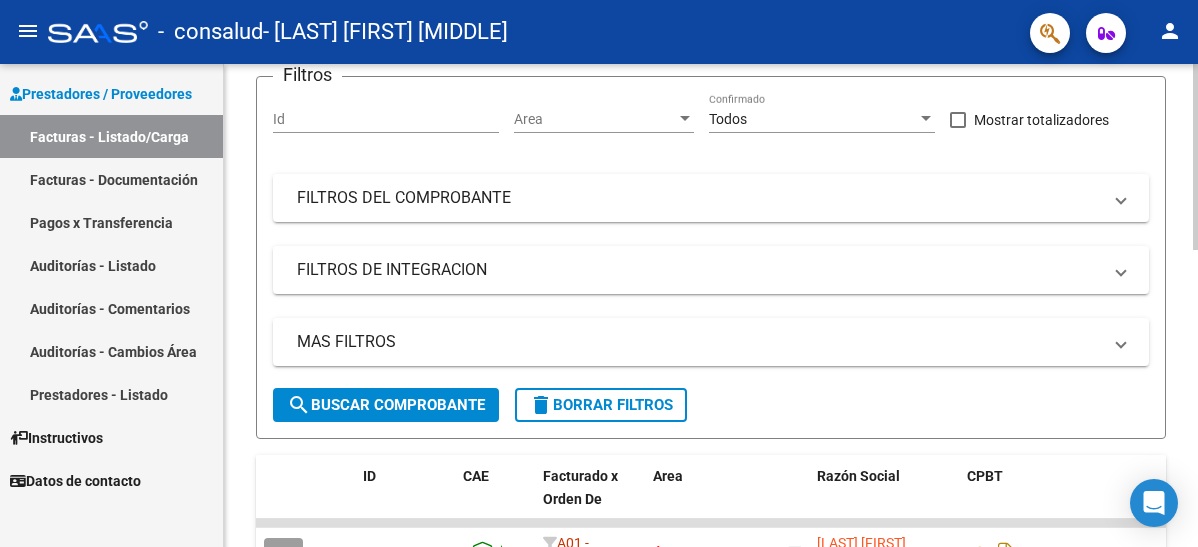 scroll, scrollTop: 0, scrollLeft: 0, axis: both 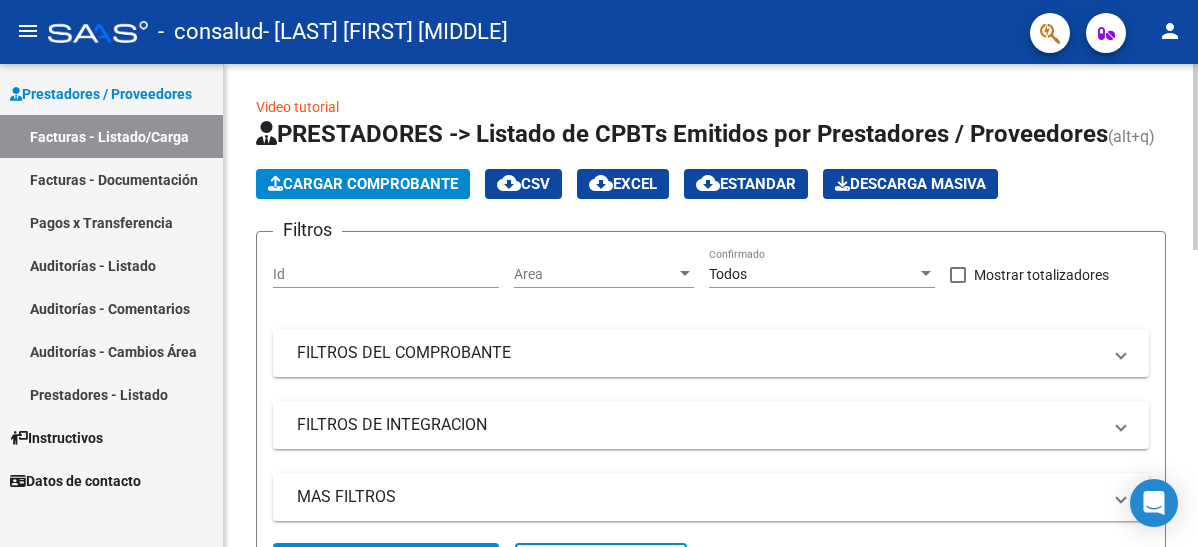 click on "Cargar Comprobante" 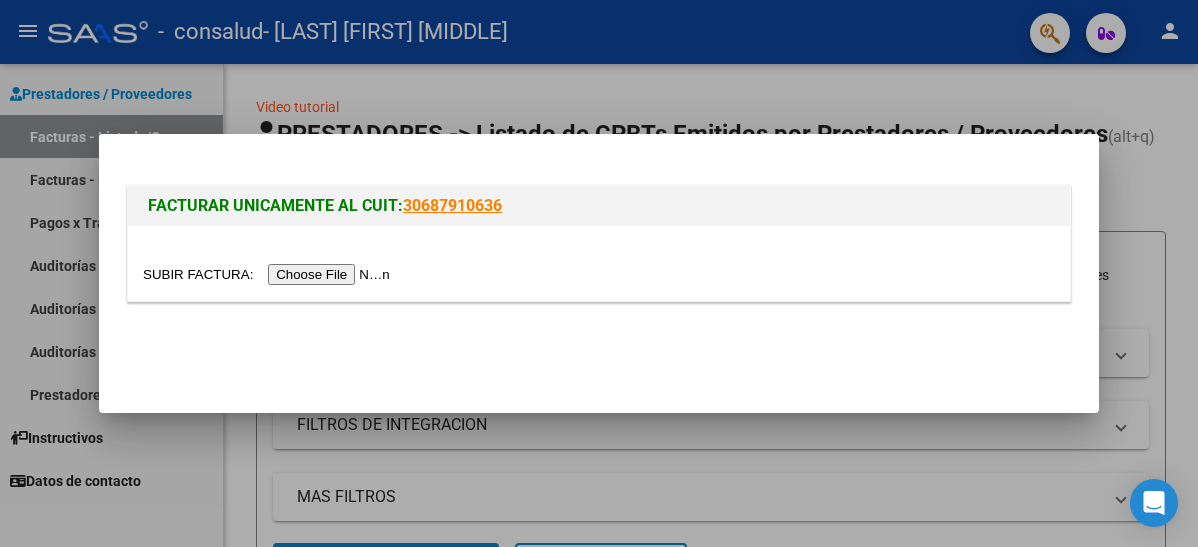 click at bounding box center [269, 274] 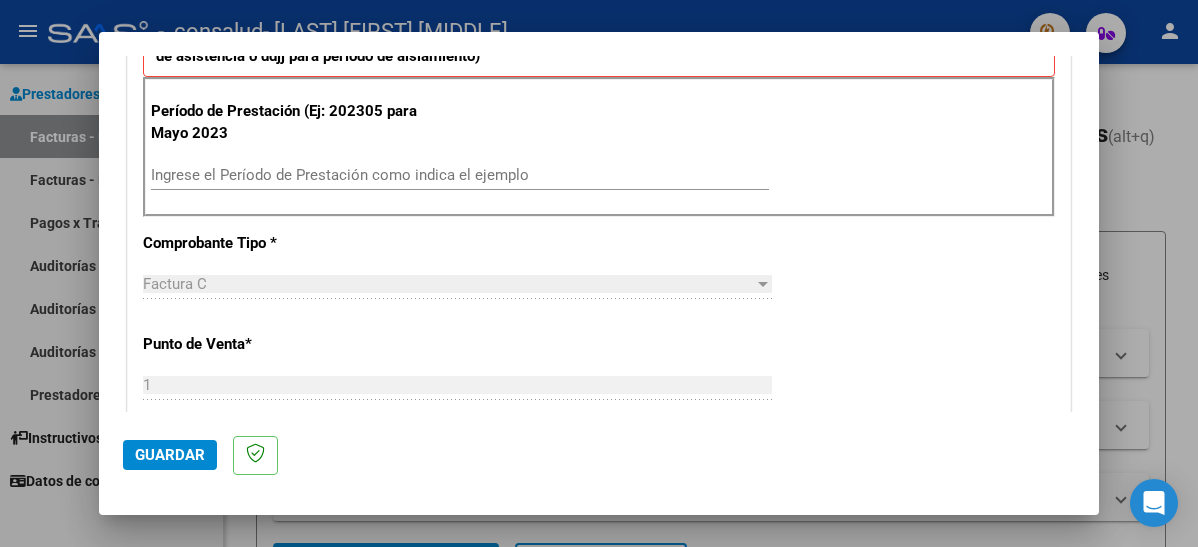 scroll, scrollTop: 600, scrollLeft: 0, axis: vertical 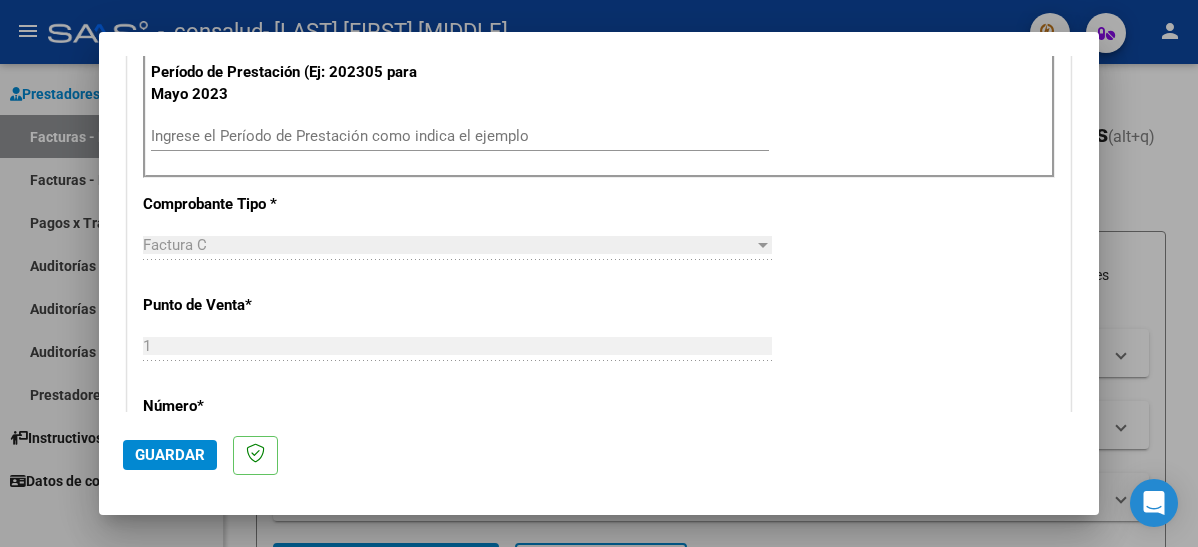 click on "Ingrese el Período de Prestación como indica el ejemplo" at bounding box center (460, 136) 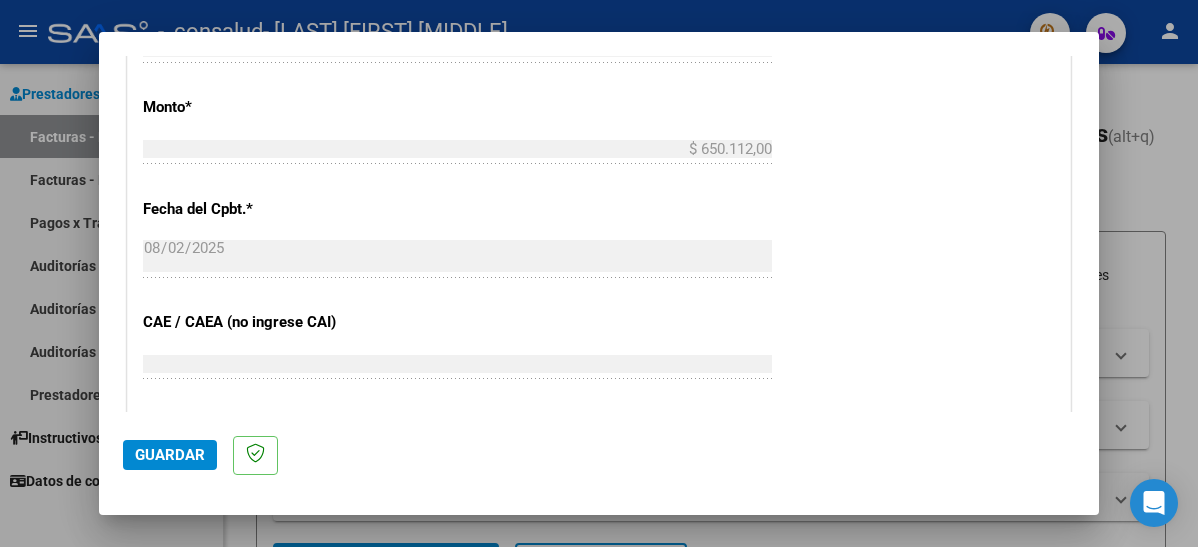 scroll, scrollTop: 1200, scrollLeft: 0, axis: vertical 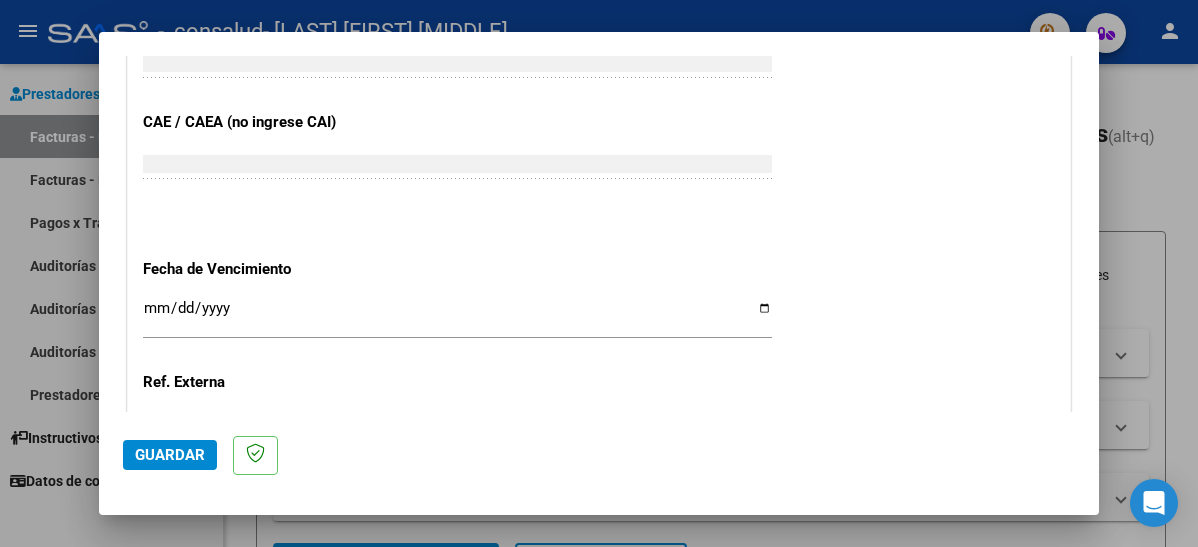 type on "202507" 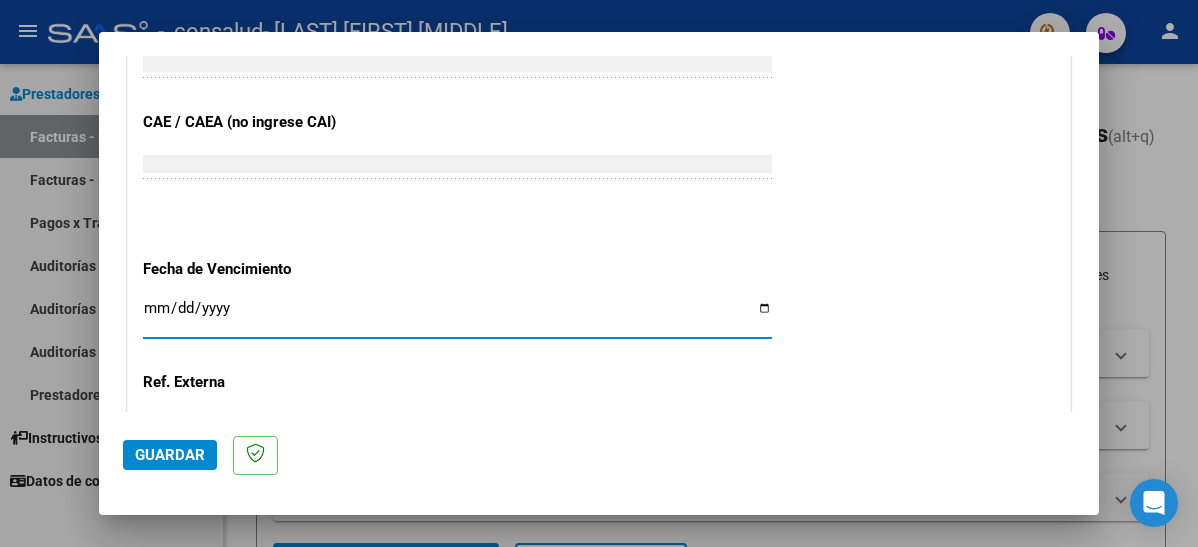 type on "[DATE]" 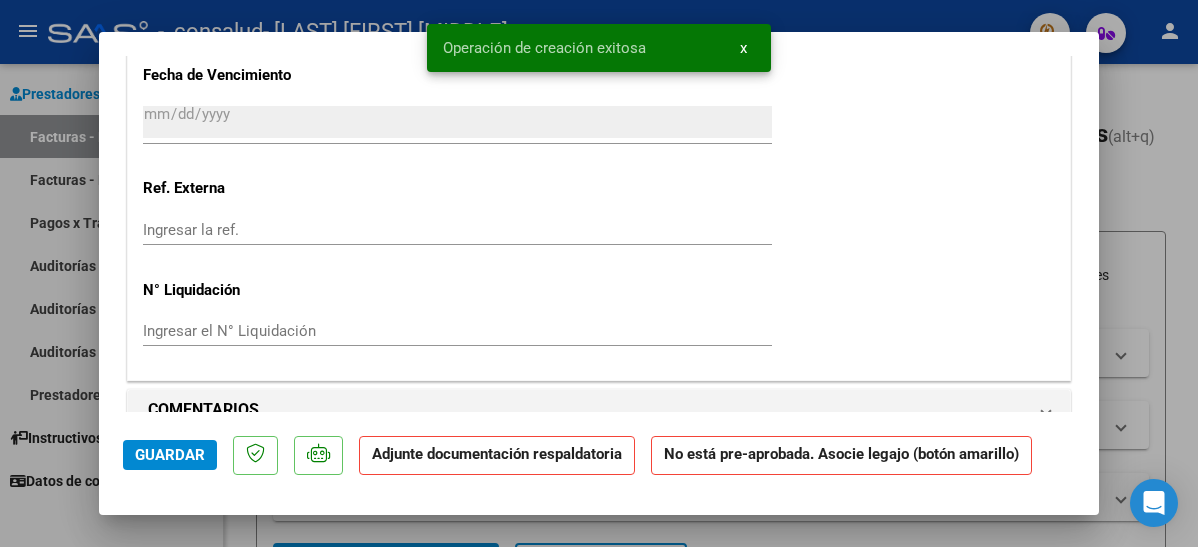 scroll, scrollTop: 1600, scrollLeft: 0, axis: vertical 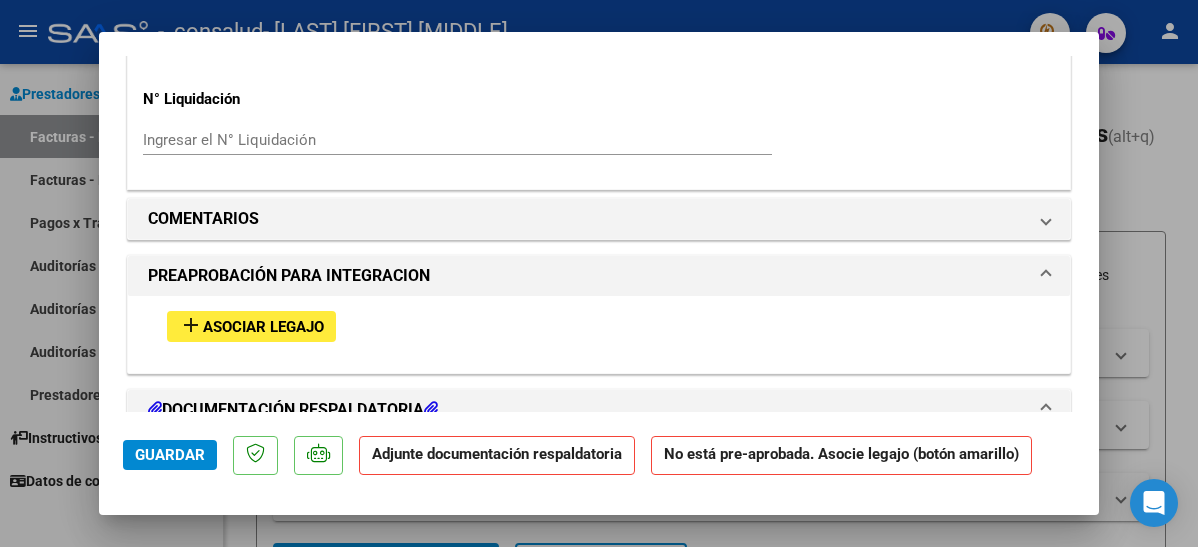 click on "Asociar Legajo" at bounding box center [263, 327] 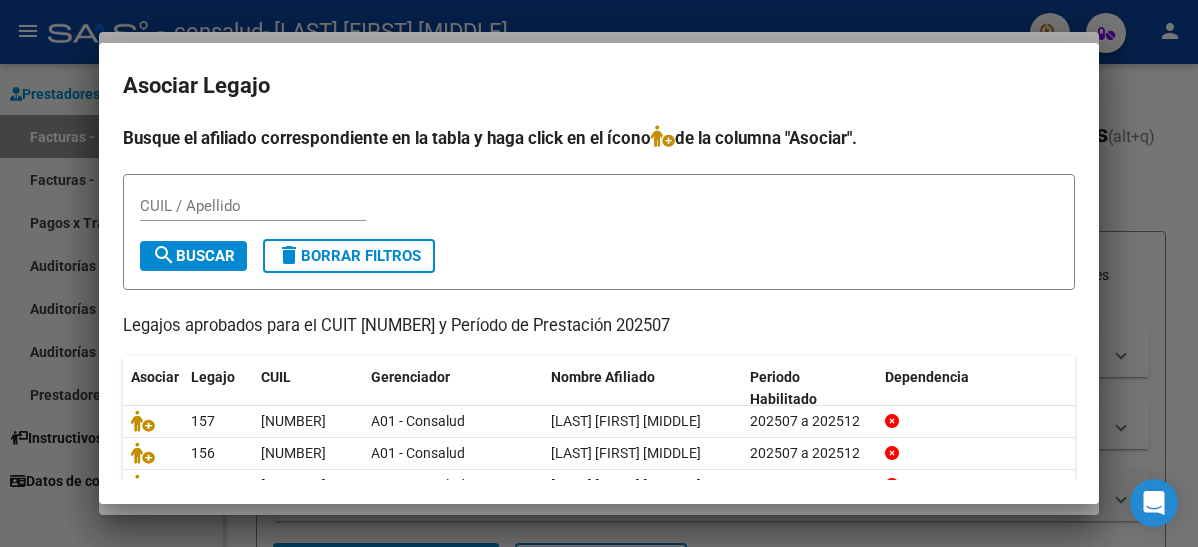 click at bounding box center [599, 273] 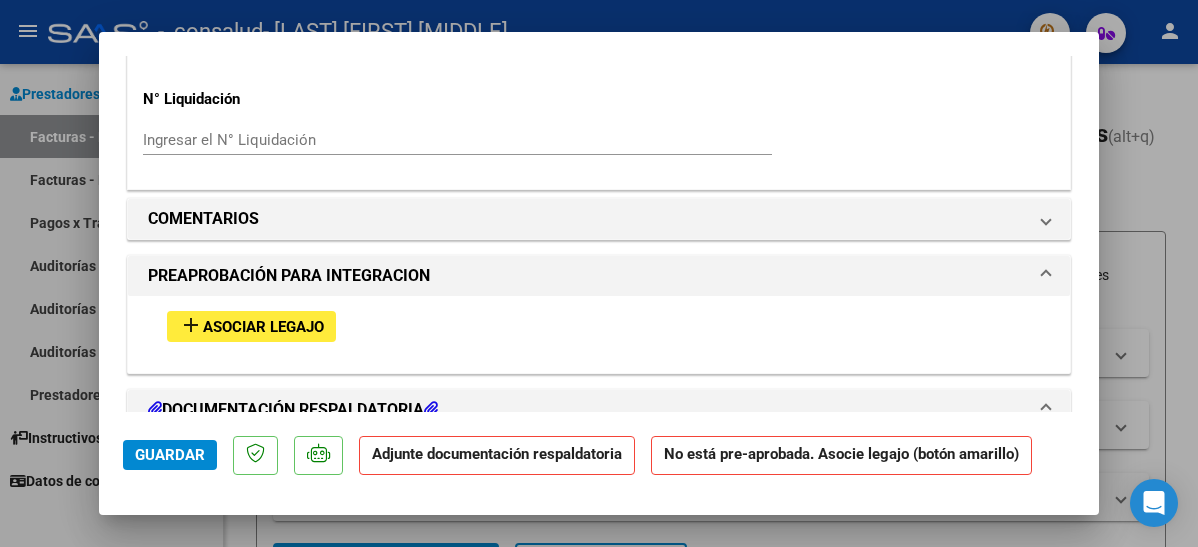 scroll, scrollTop: 1700, scrollLeft: 0, axis: vertical 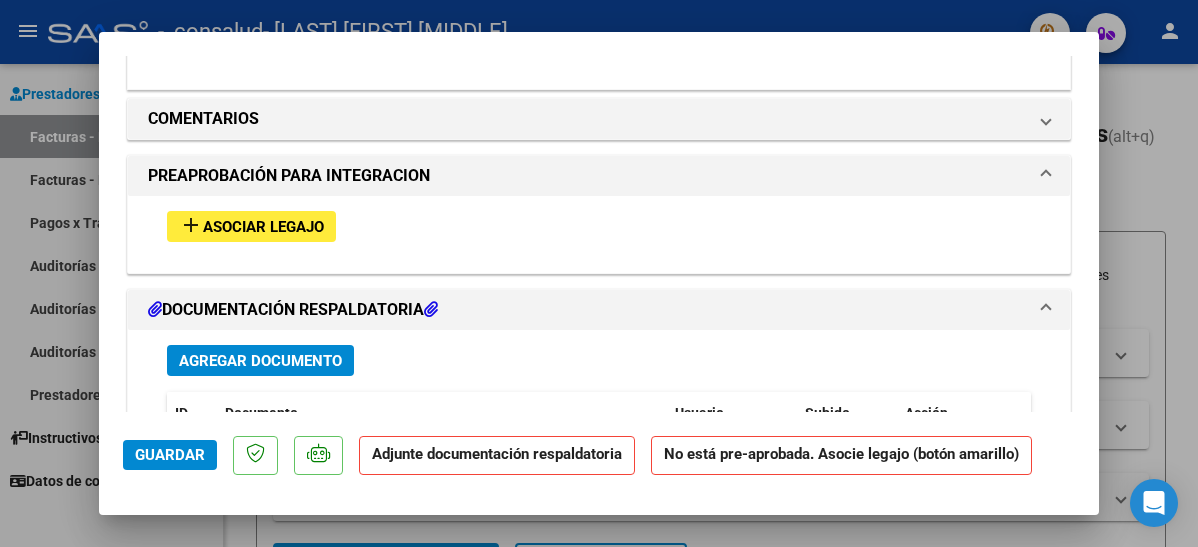 click on "Agregar Documento" at bounding box center (260, 361) 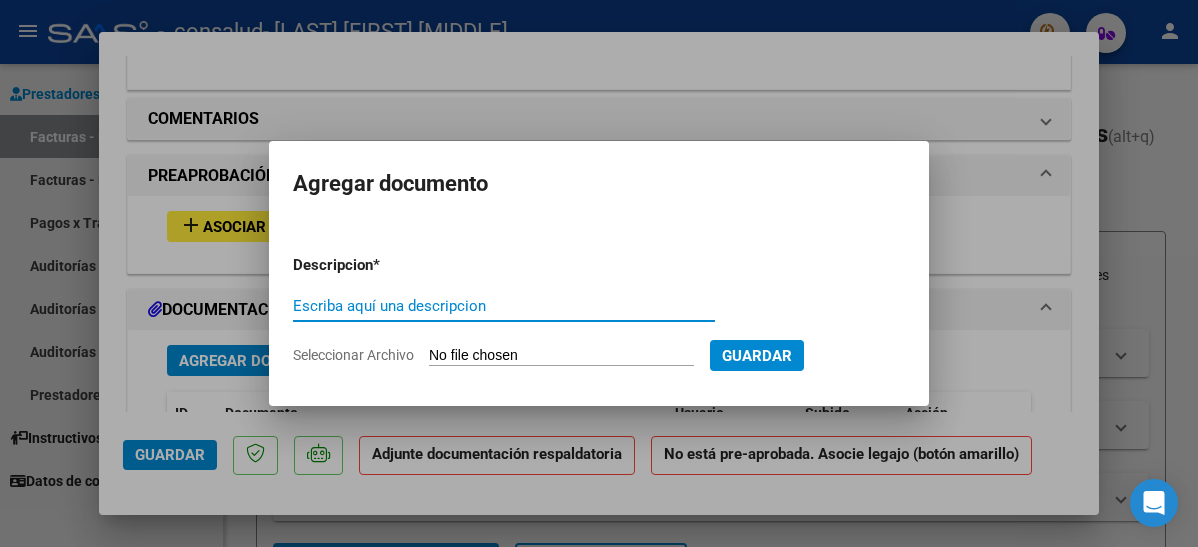 click on "Seleccionar Archivo" at bounding box center [561, 356] 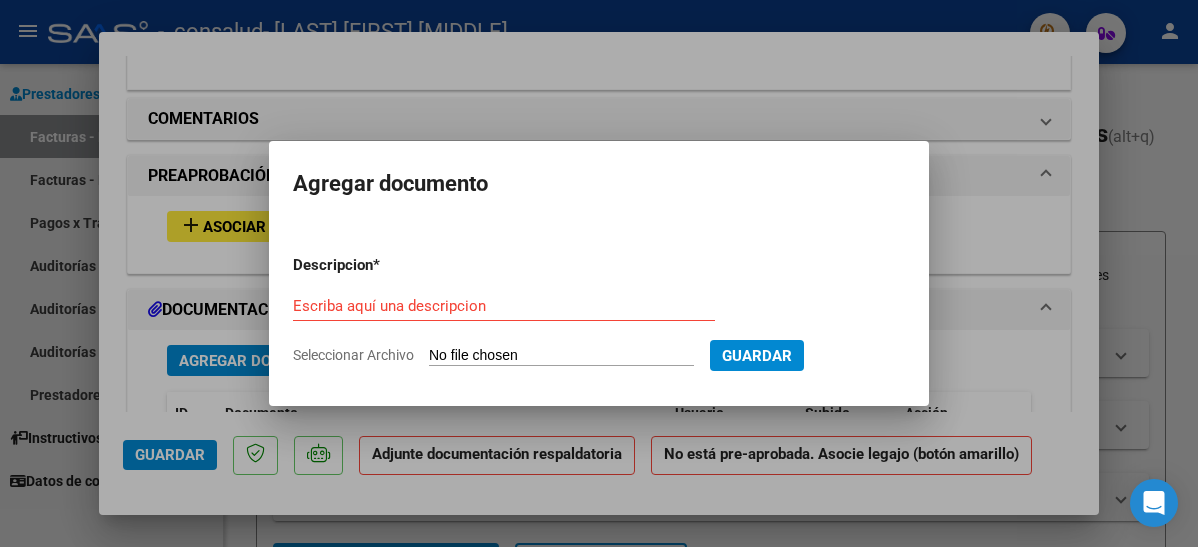 type on "[FILENAME]" 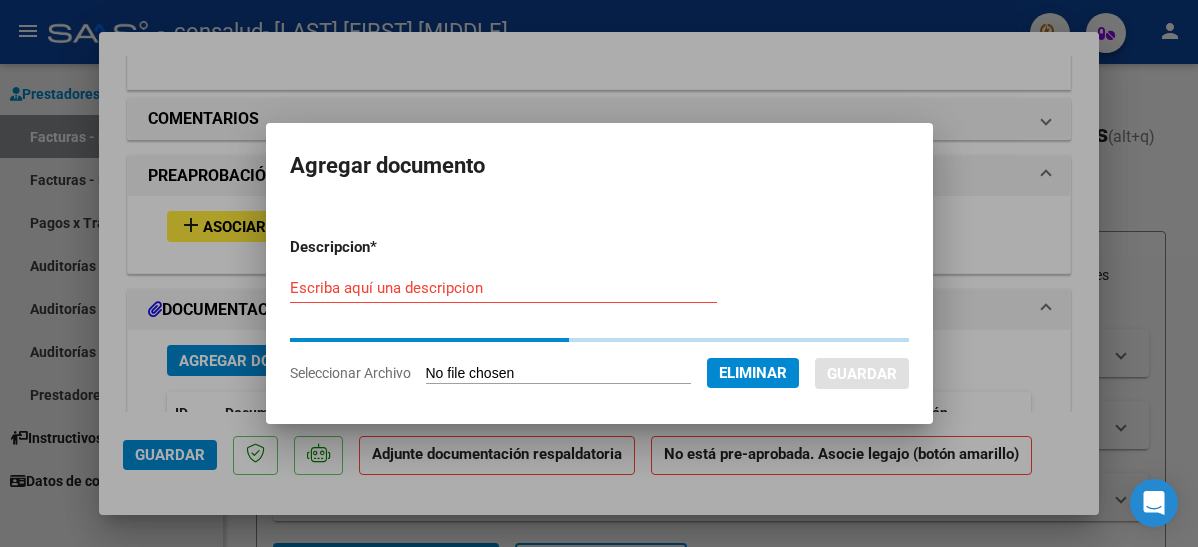 click on "Escriba aquí una descripcion" at bounding box center (503, 288) 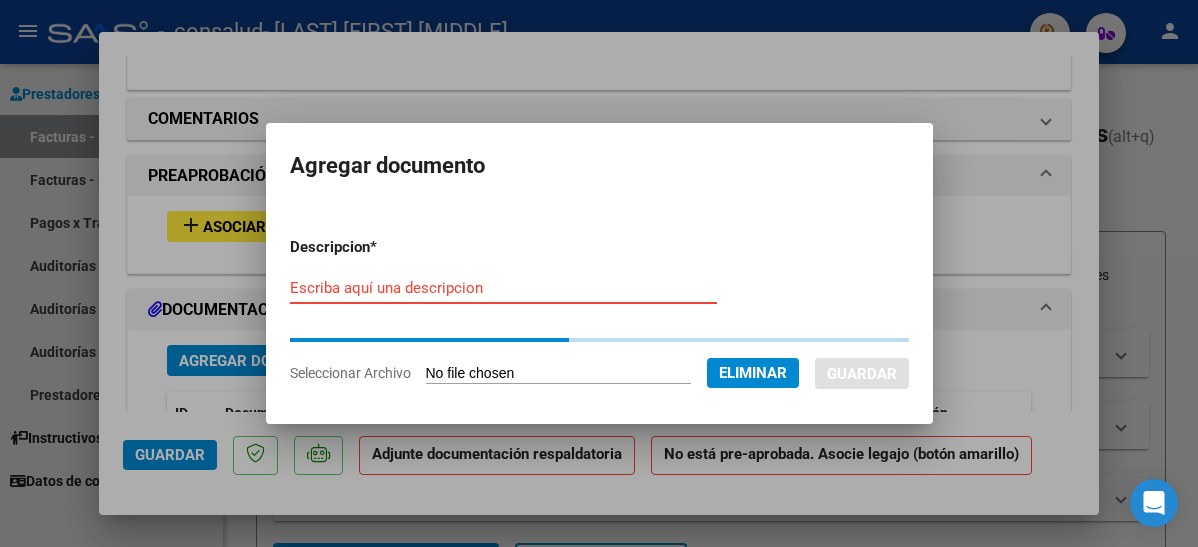 type on "p" 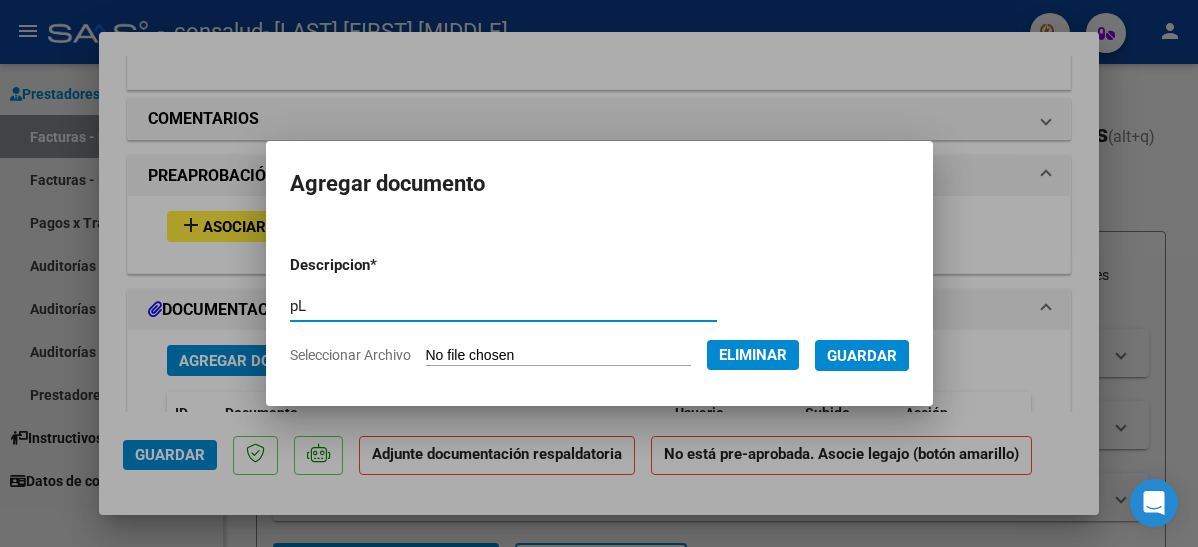 type on "p" 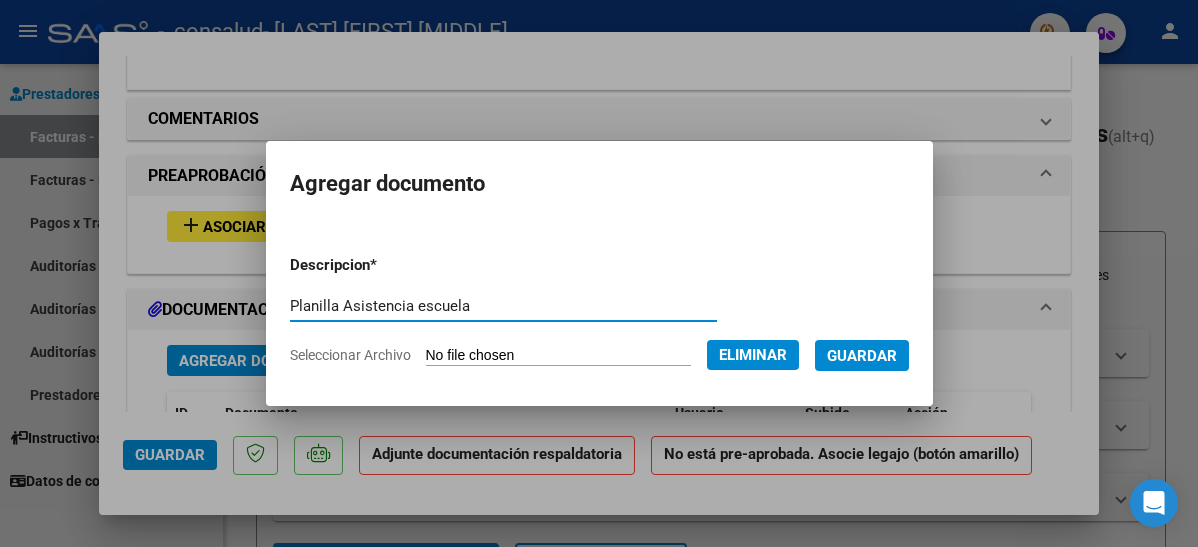 type on "Planilla Asistencia escuela" 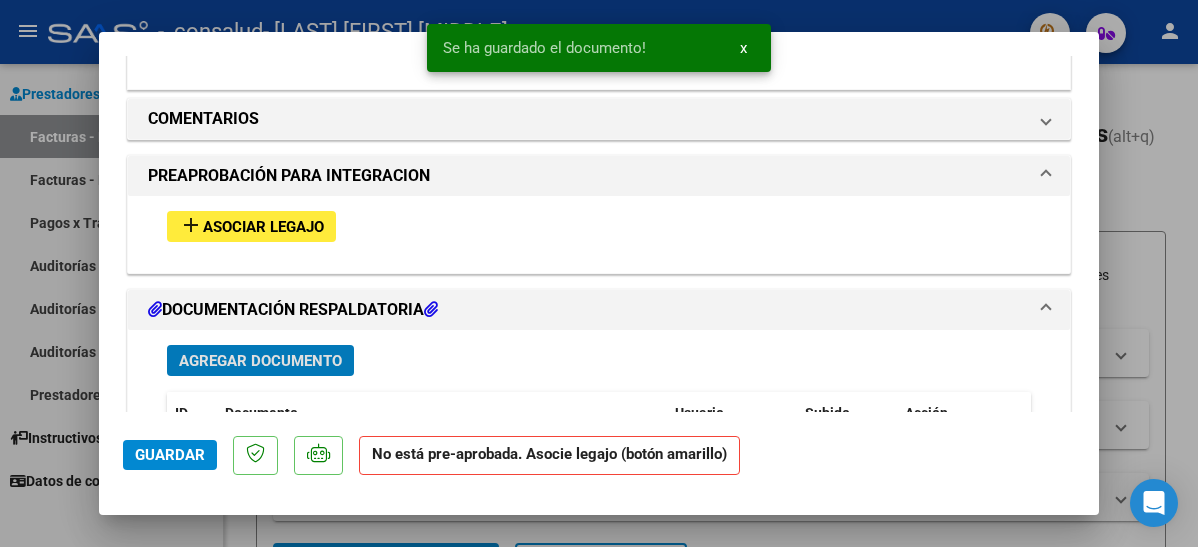 click on "Agregar Documento" at bounding box center (260, 361) 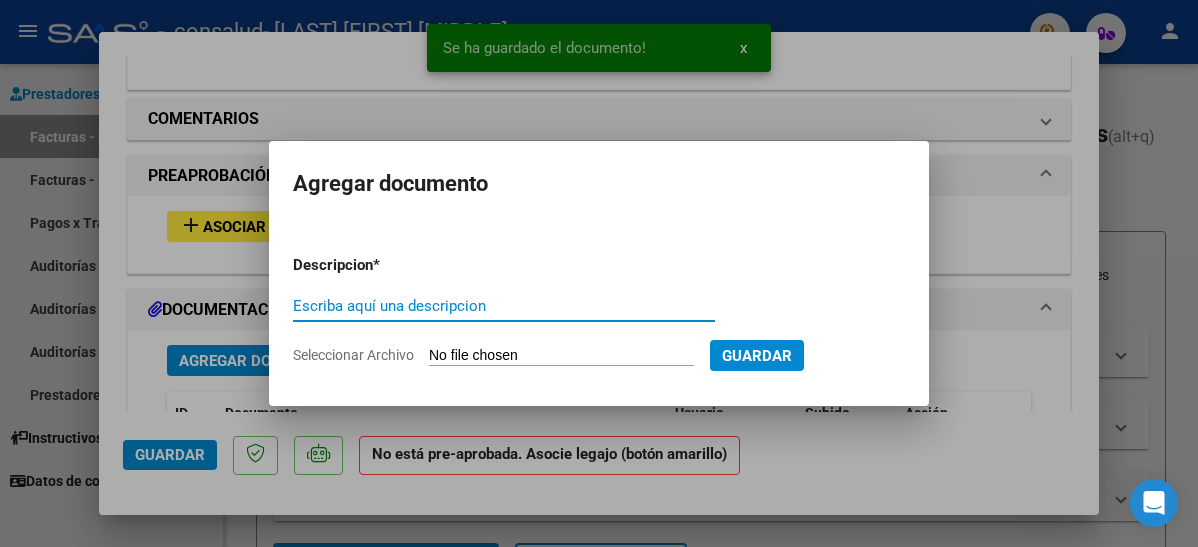 click on "Seleccionar Archivo" at bounding box center [561, 356] 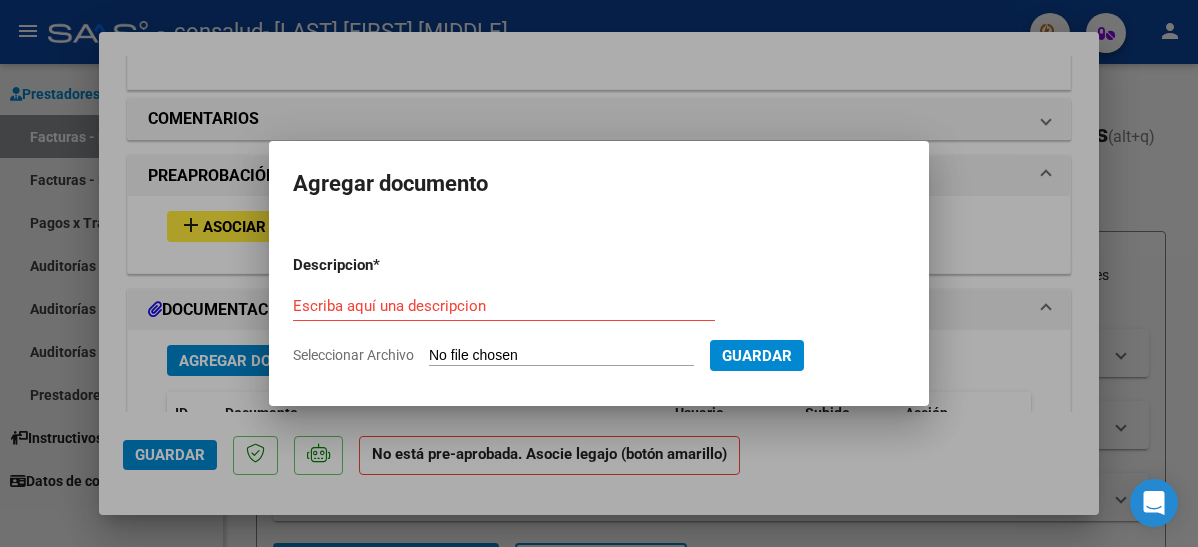 type on "C:\fakepath\Fonoaudilogia.pdf" 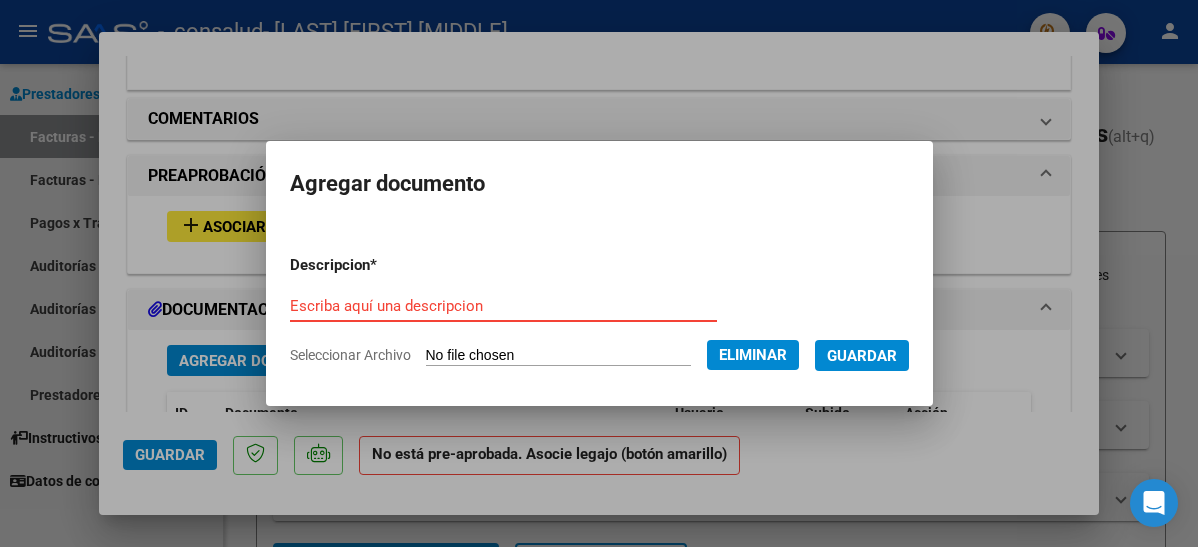 click on "Escriba aquí una descripcion" at bounding box center (503, 306) 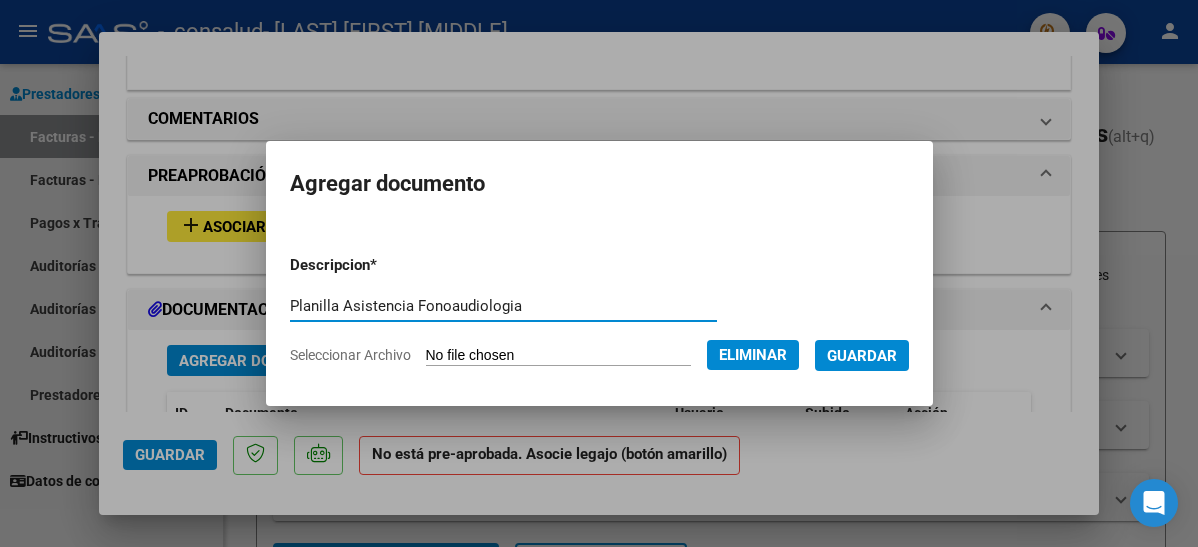 type on "Planilla Asistencia Fonoaudiologia" 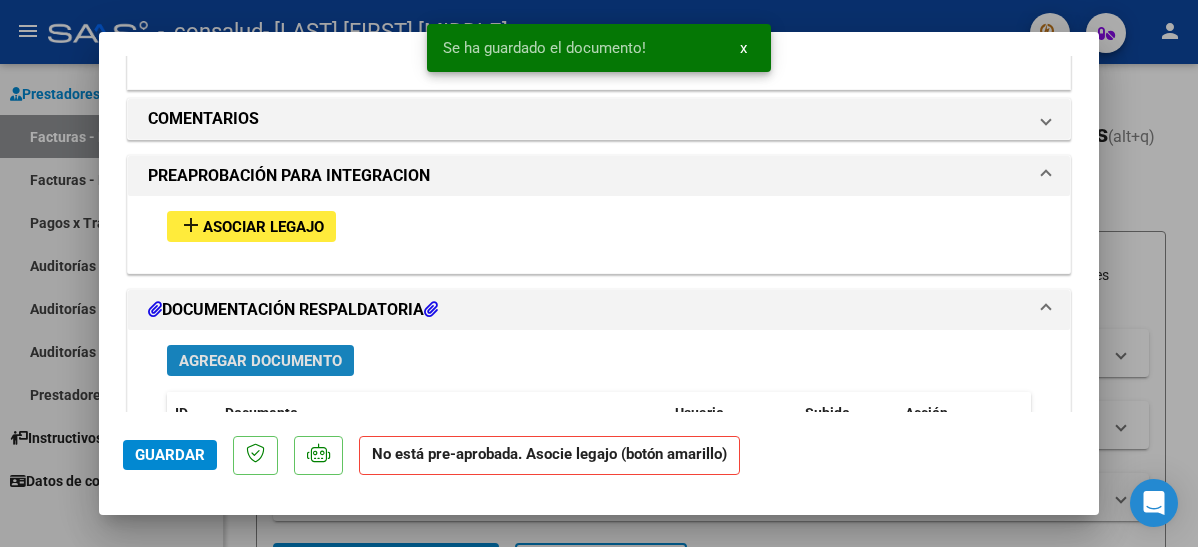 click on "Agregar Documento" at bounding box center [260, 361] 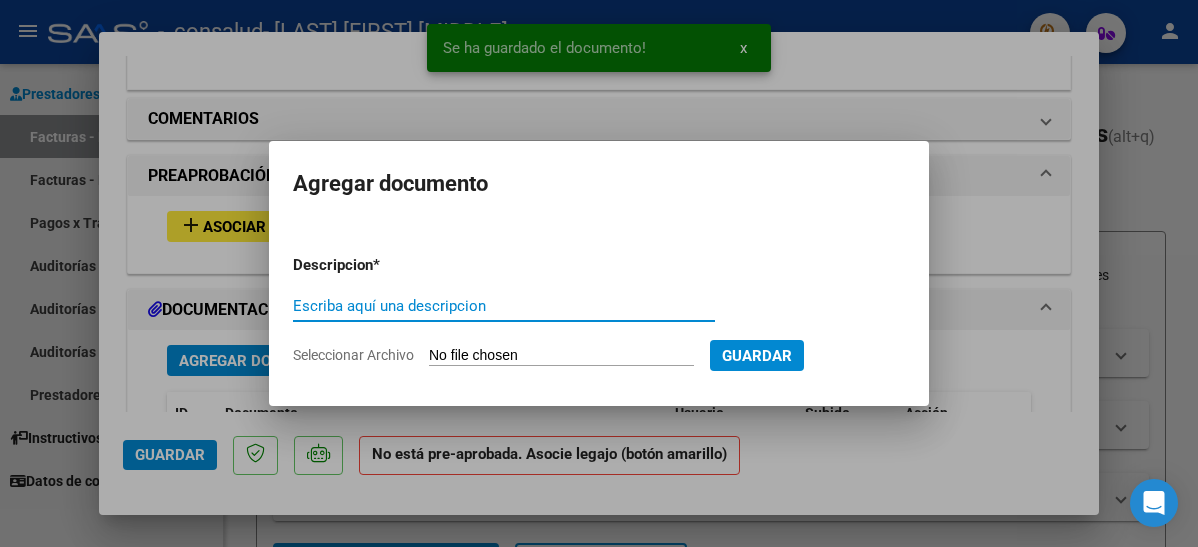 click on "Escriba aquí una descripcion" at bounding box center [504, 306] 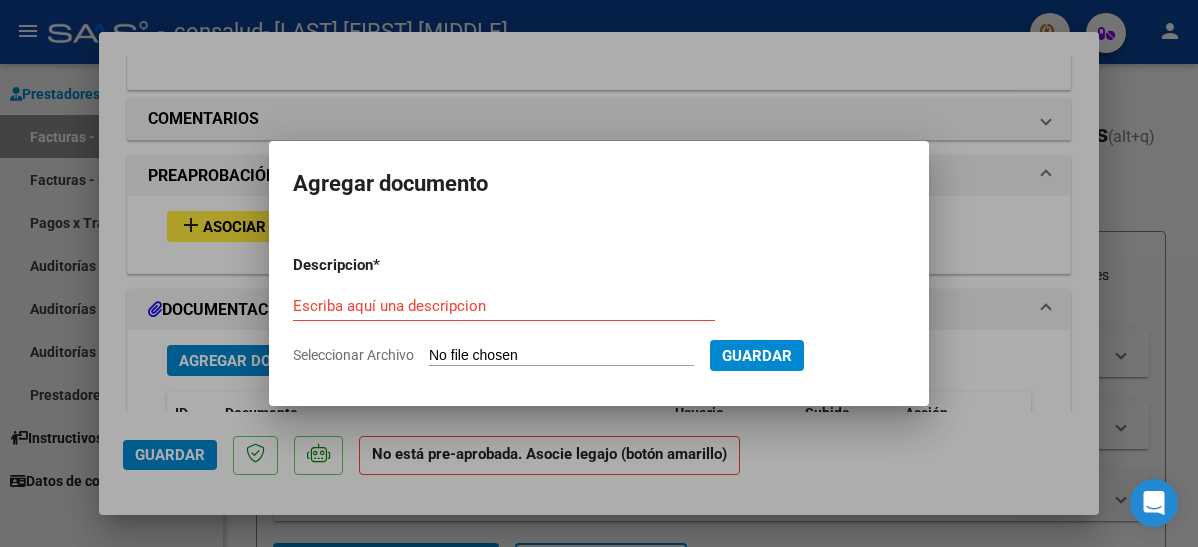 click on "Seleccionar Archivo" at bounding box center (561, 356) 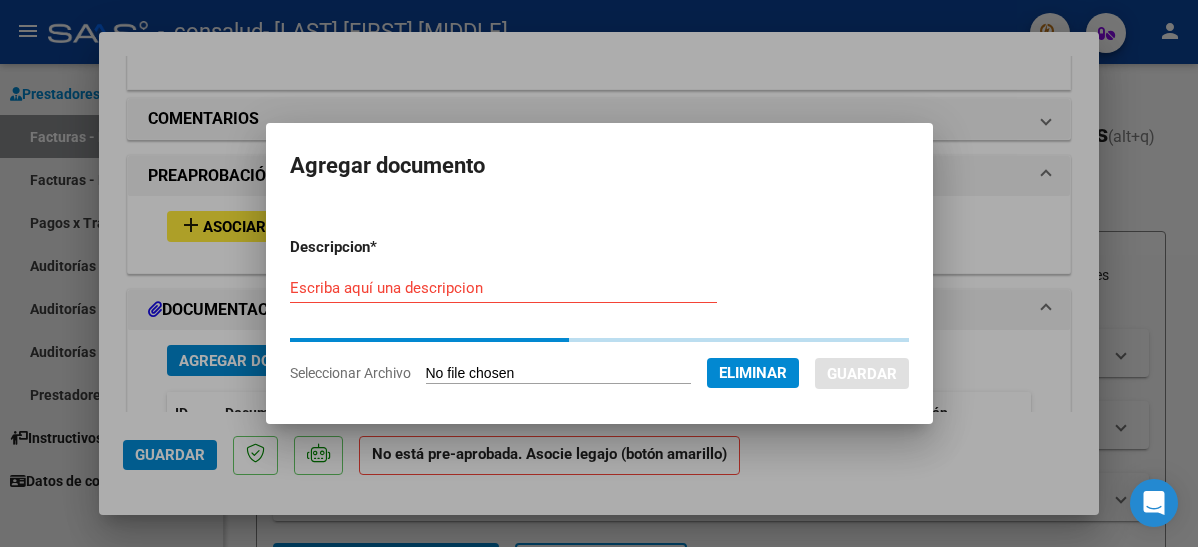 click on "Escriba aquí una descripcion" at bounding box center (503, 288) 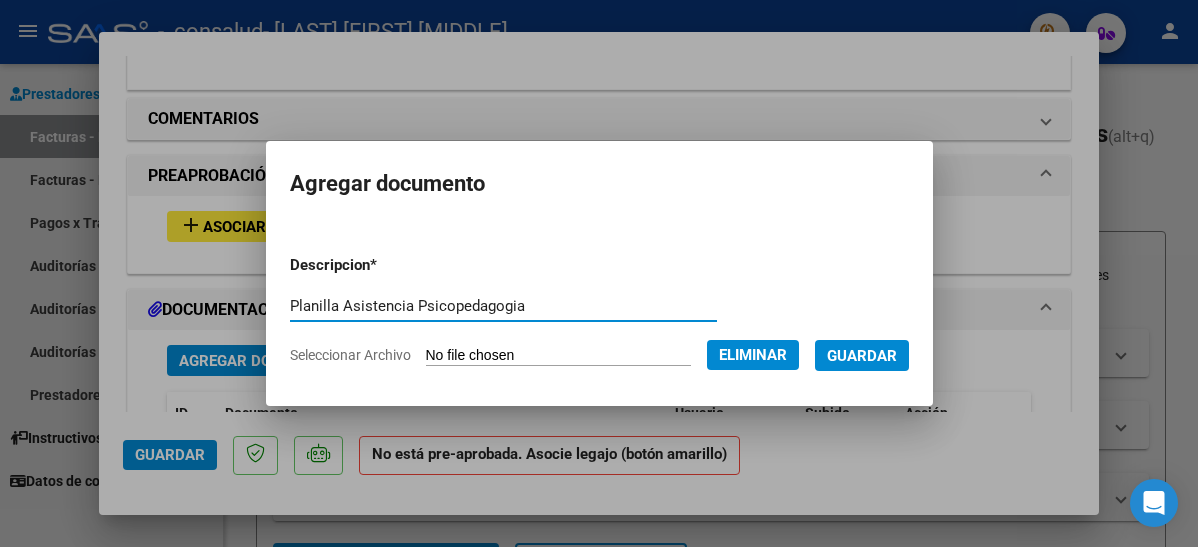 type on "Planilla Asistencia Psicopedagogia" 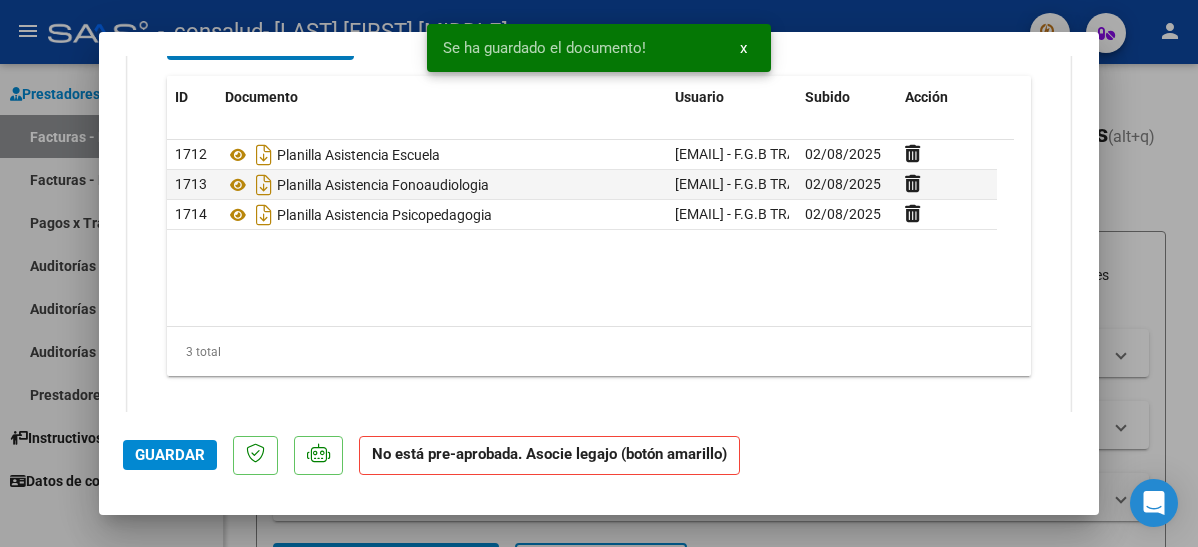 scroll, scrollTop: 2018, scrollLeft: 0, axis: vertical 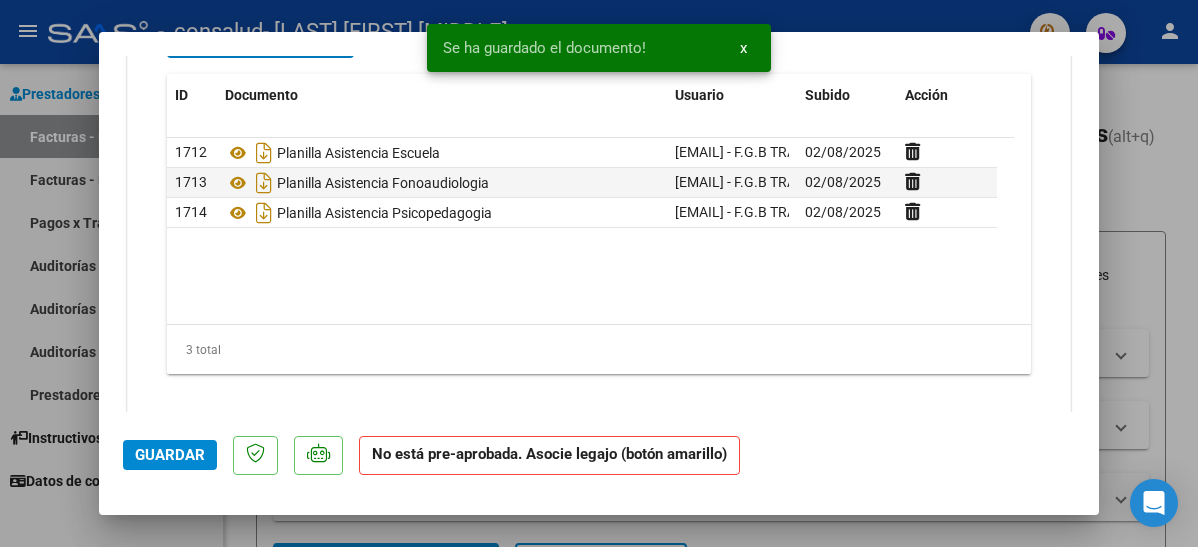 click on "Guardar" 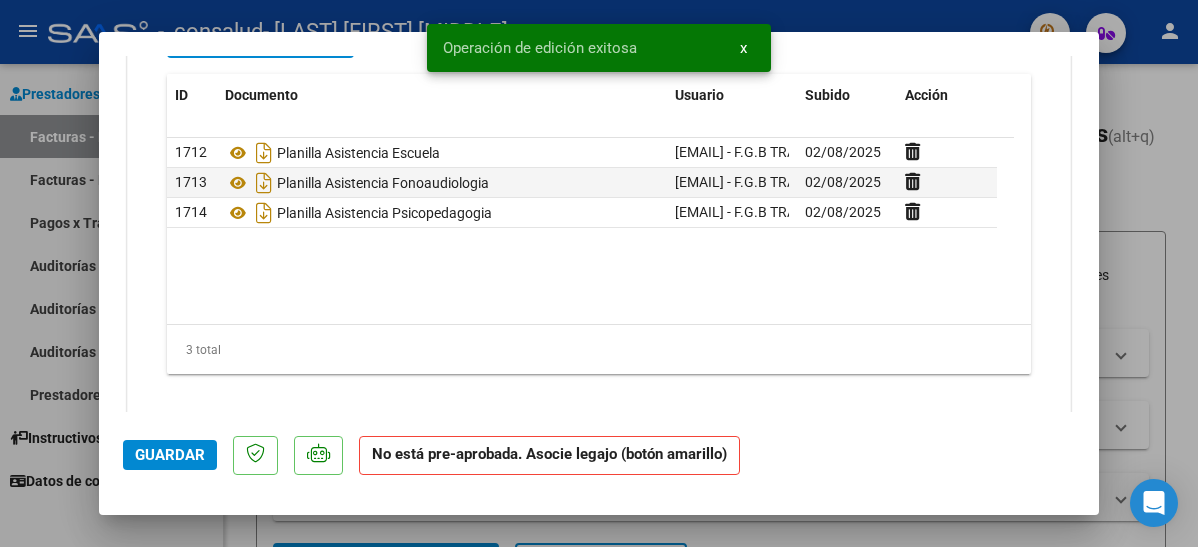 click at bounding box center [599, 273] 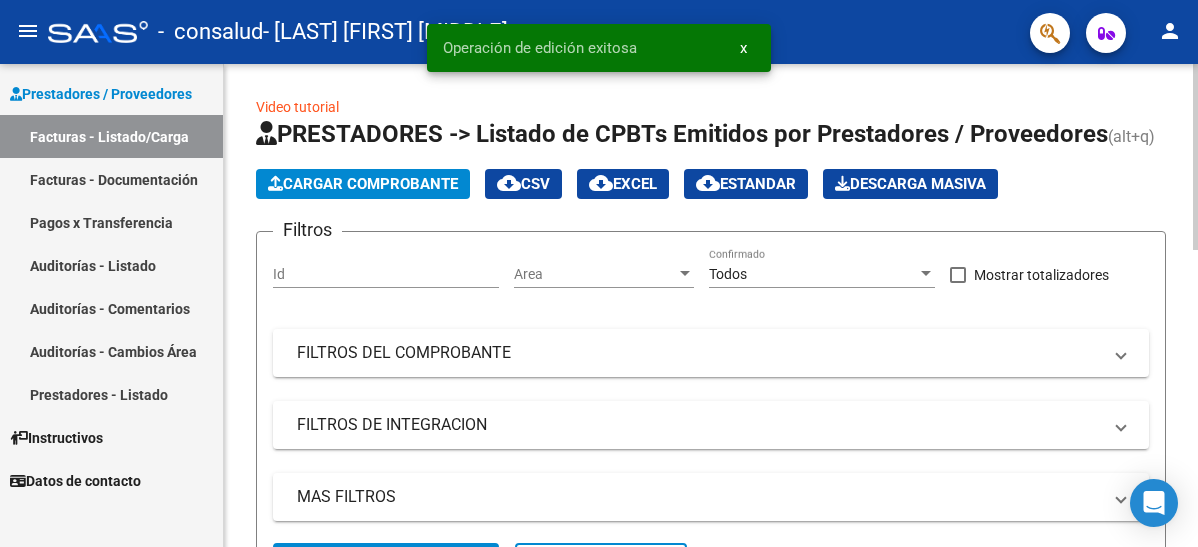 click on "Cargar Comprobante" 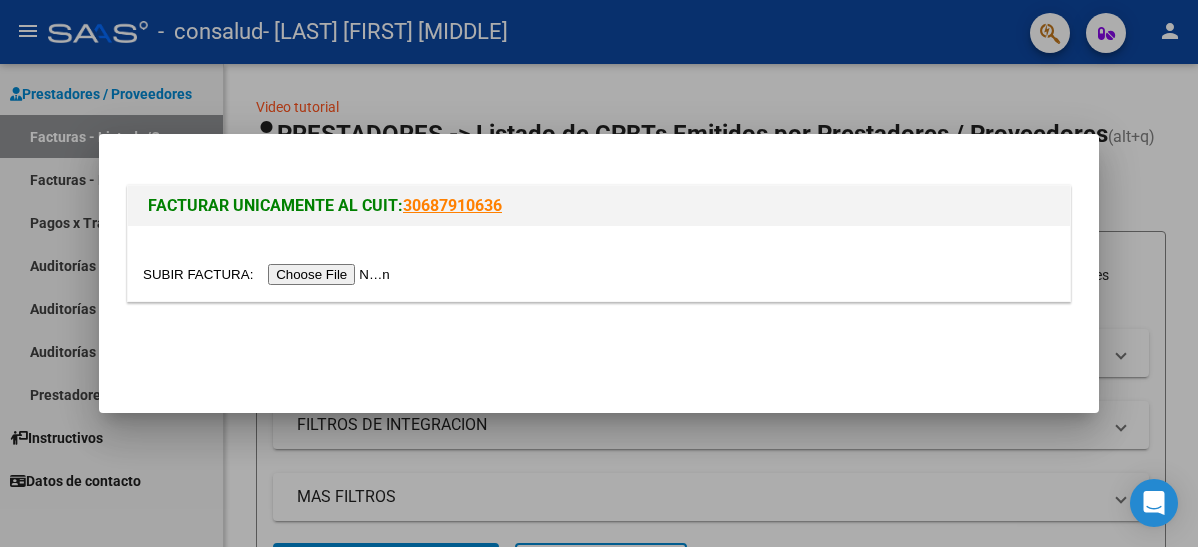 click at bounding box center (269, 274) 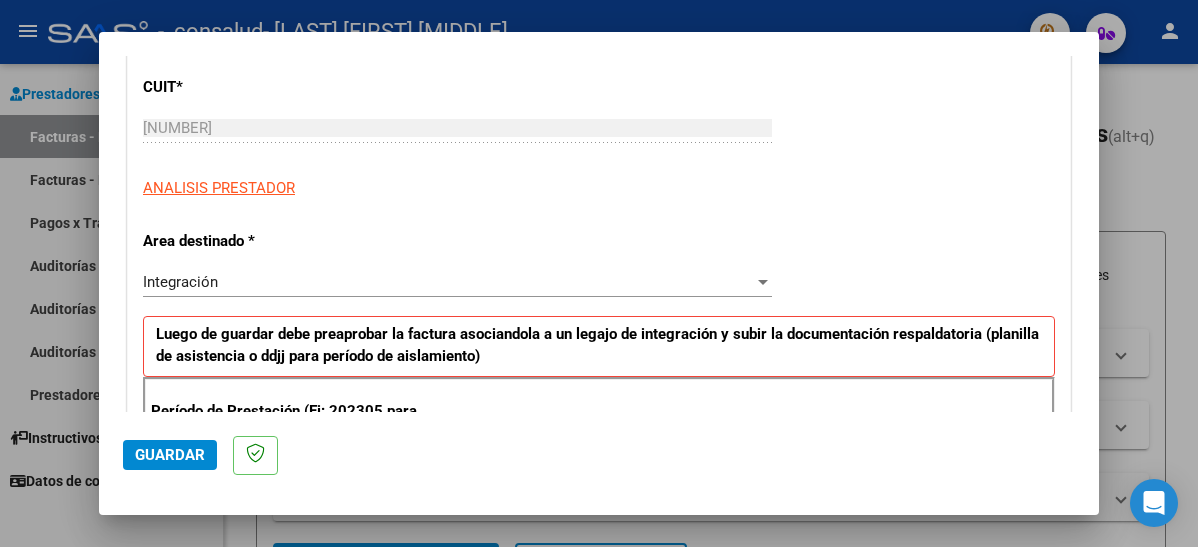 scroll, scrollTop: 400, scrollLeft: 0, axis: vertical 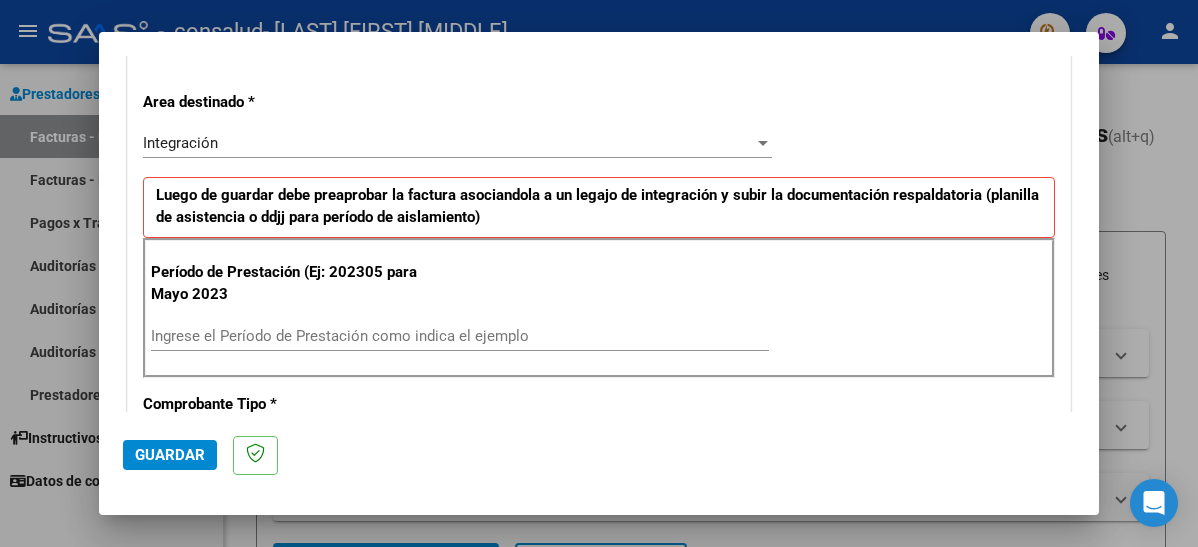 click on "Ingrese el Período de Prestación como indica el ejemplo" at bounding box center (460, 336) 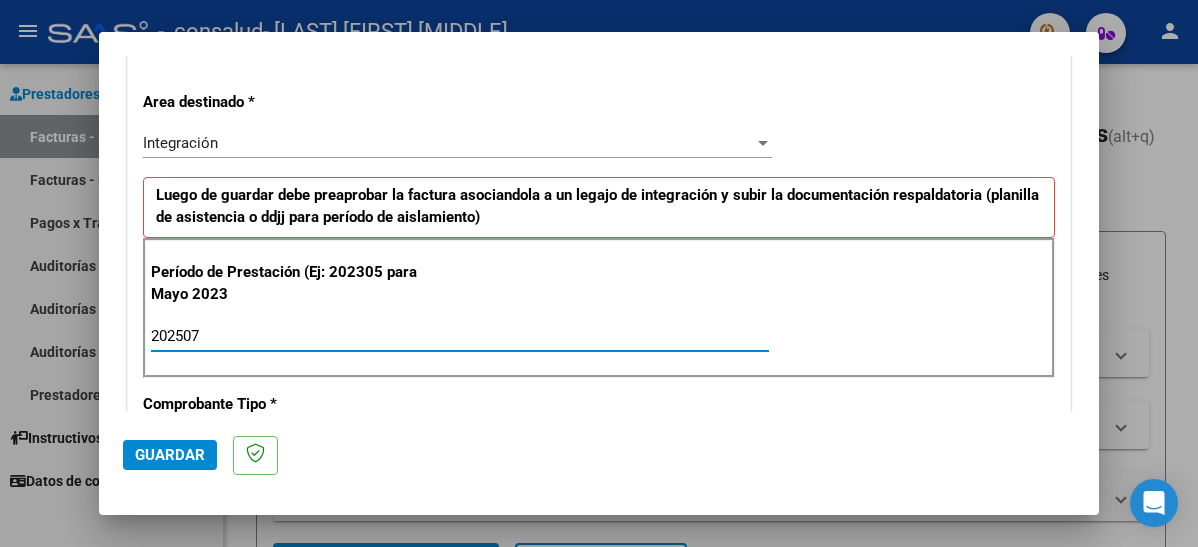type on "202507" 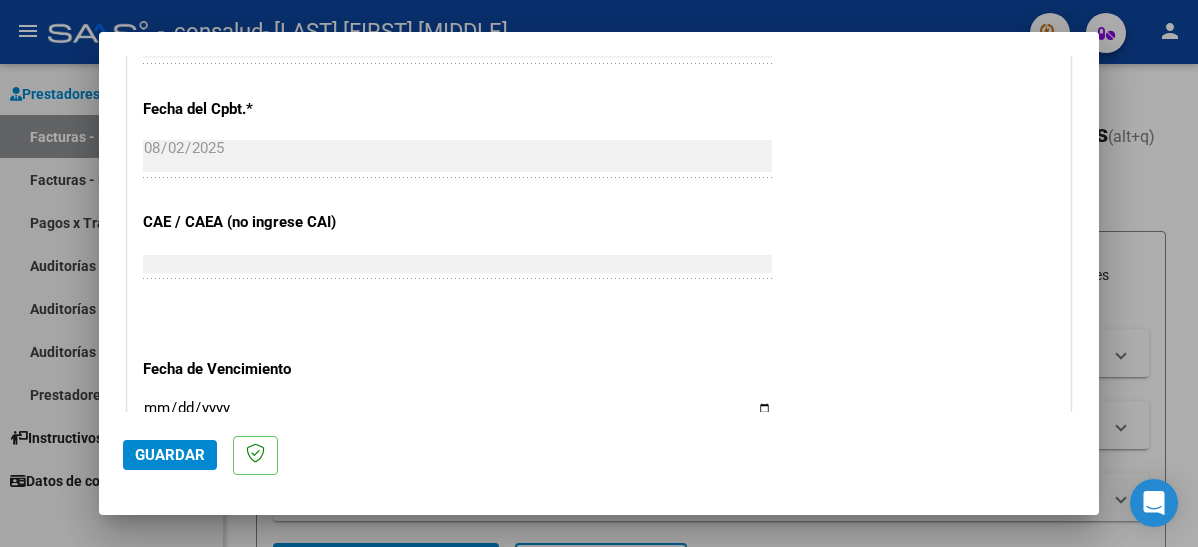 scroll, scrollTop: 1200, scrollLeft: 0, axis: vertical 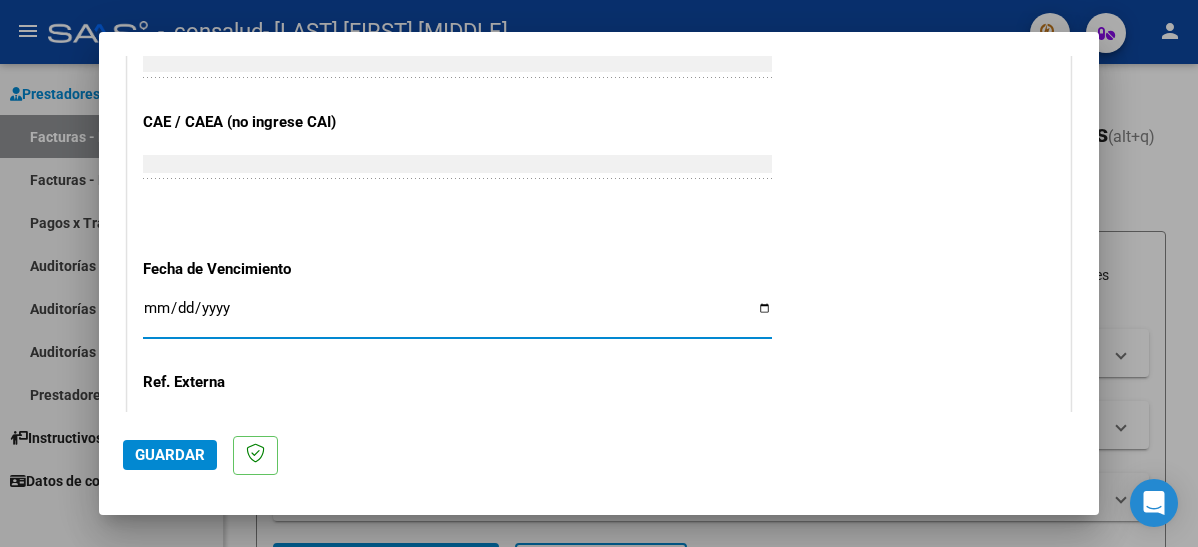 click on "Ingresar la fecha" at bounding box center [457, 316] 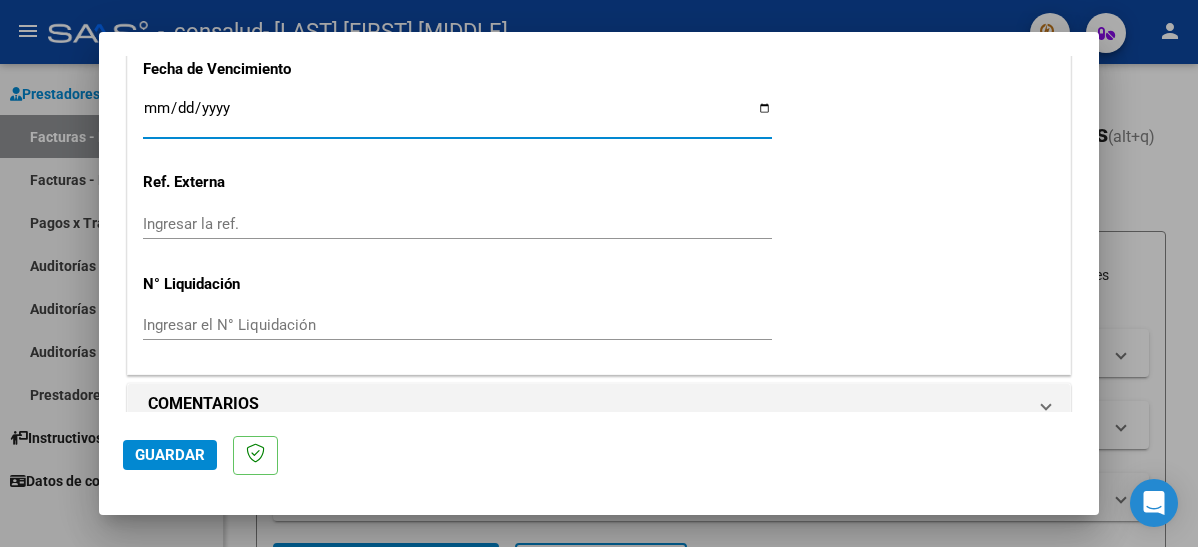 click on "Guardar" 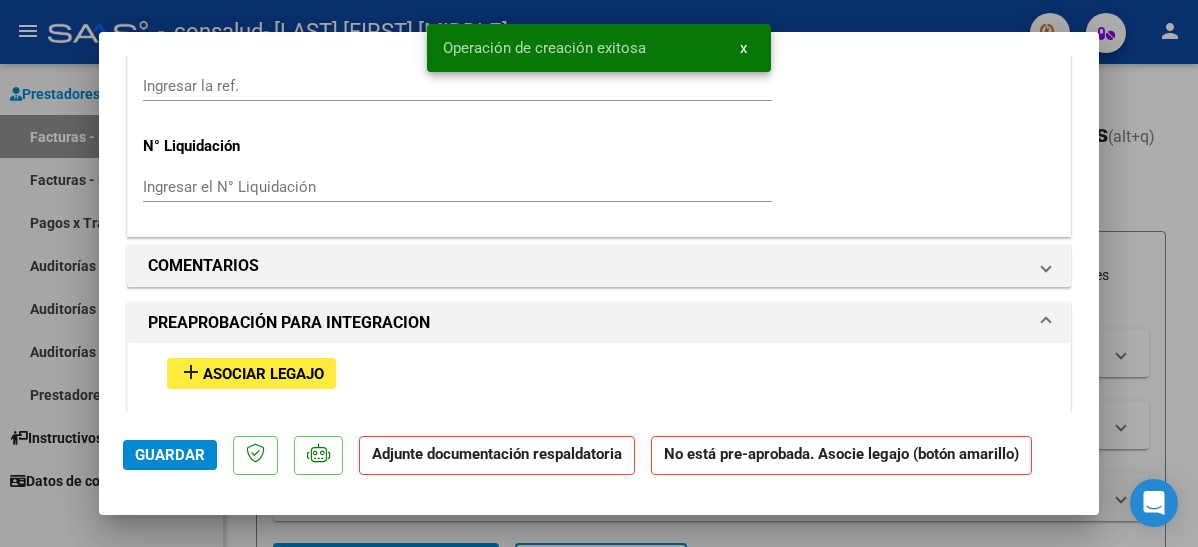scroll, scrollTop: 1700, scrollLeft: 0, axis: vertical 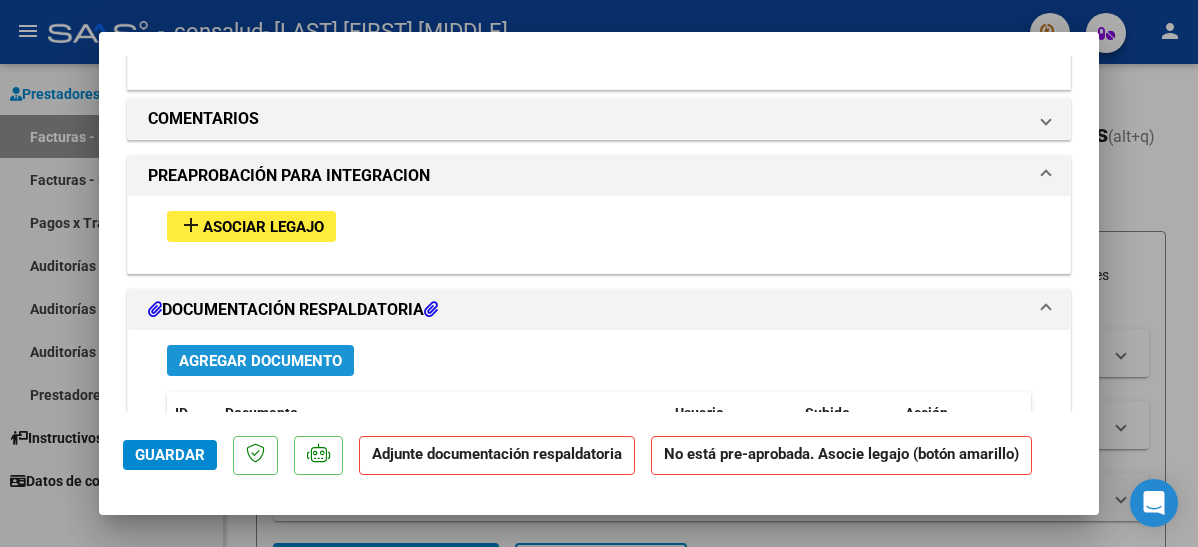 click on "Agregar Documento" at bounding box center [260, 361] 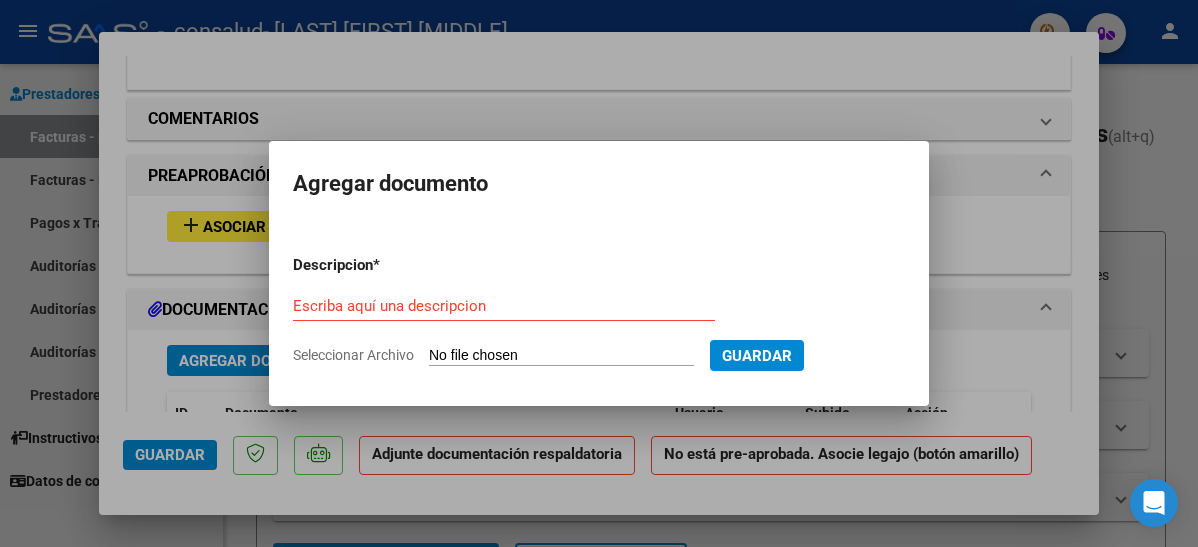 click on "Seleccionar Archivo" 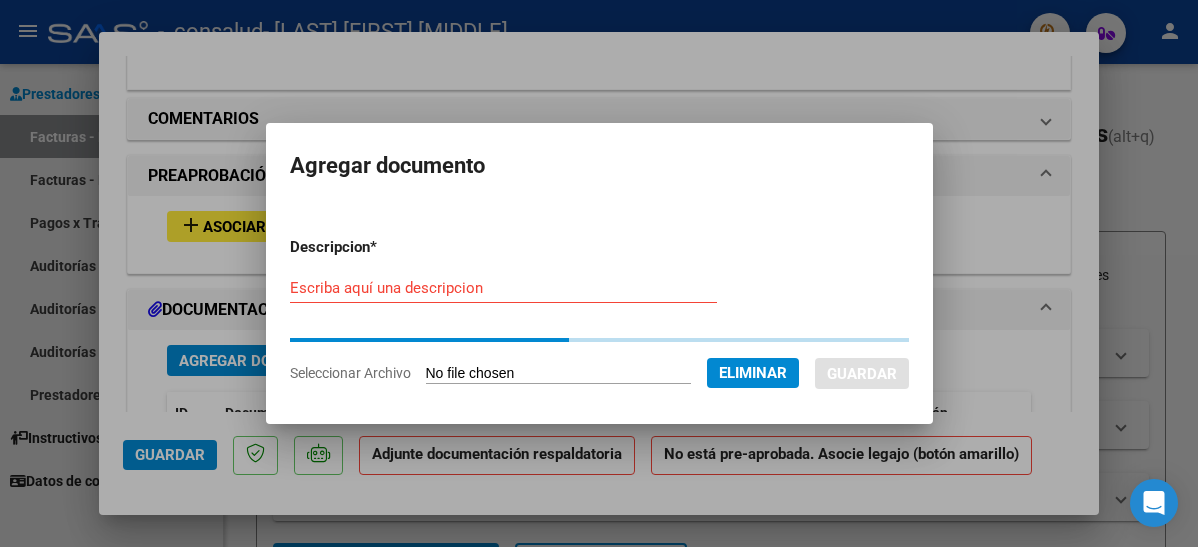 click on "Escriba aquí una descripcion" at bounding box center [503, 288] 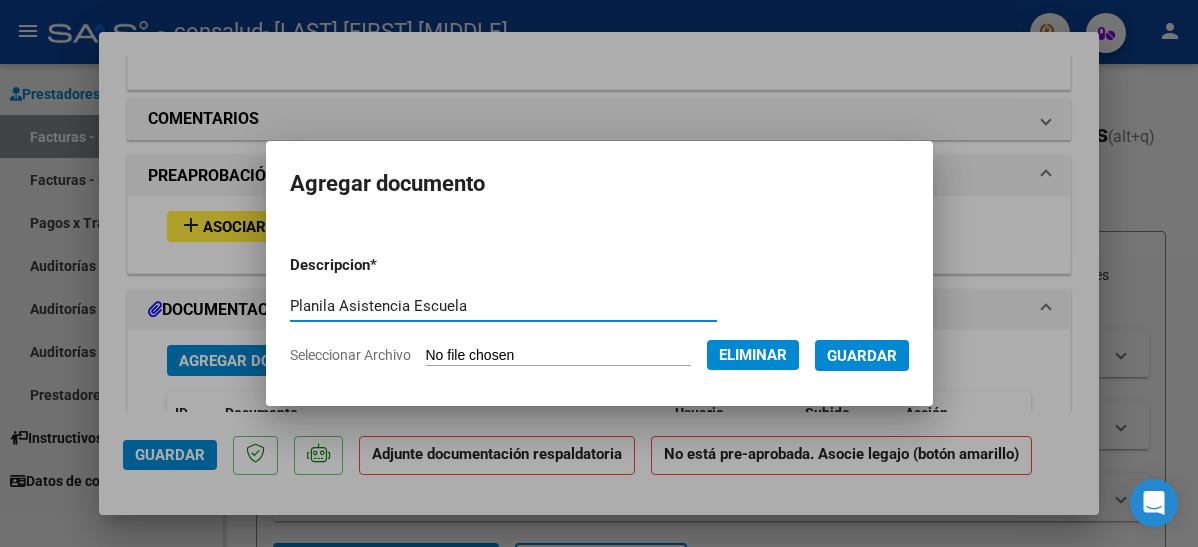 click on "Planila Asistencia Escuela" at bounding box center (503, 306) 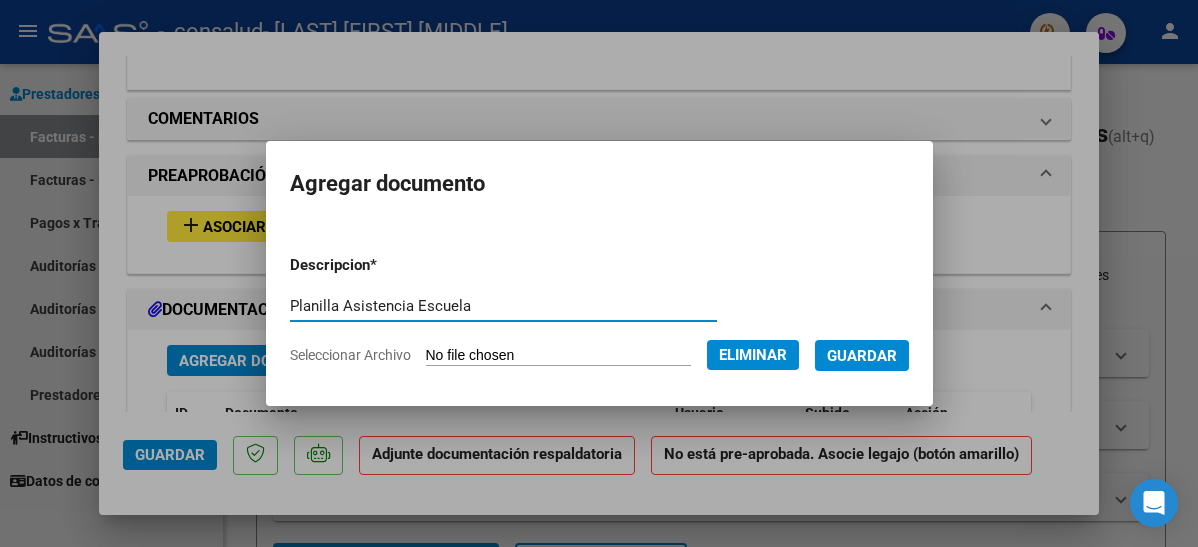 type on "Planilla Asistencia Escuela" 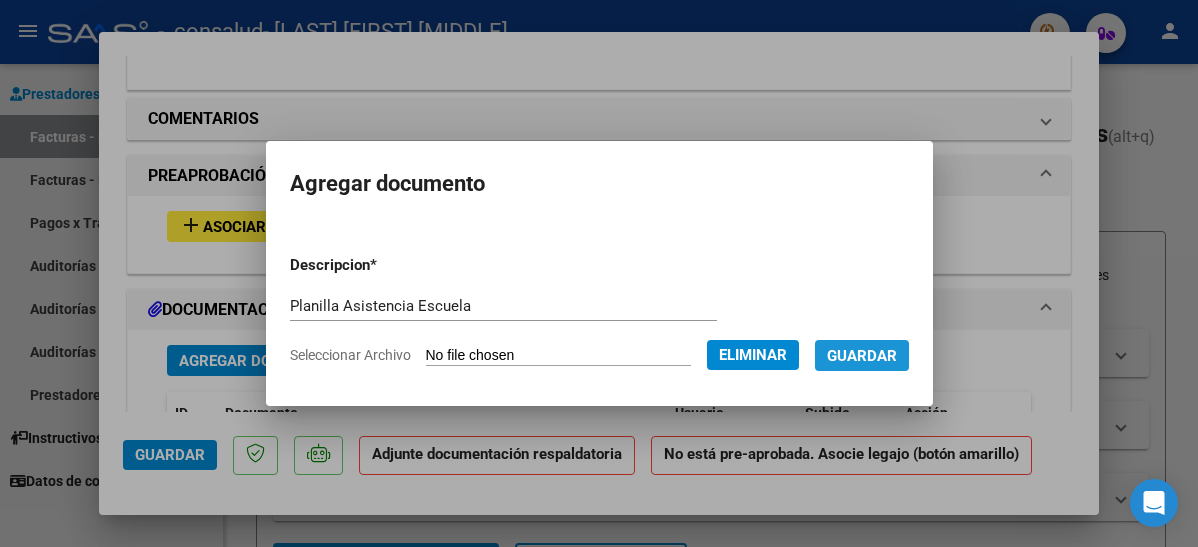 click on "Guardar" at bounding box center [862, 356] 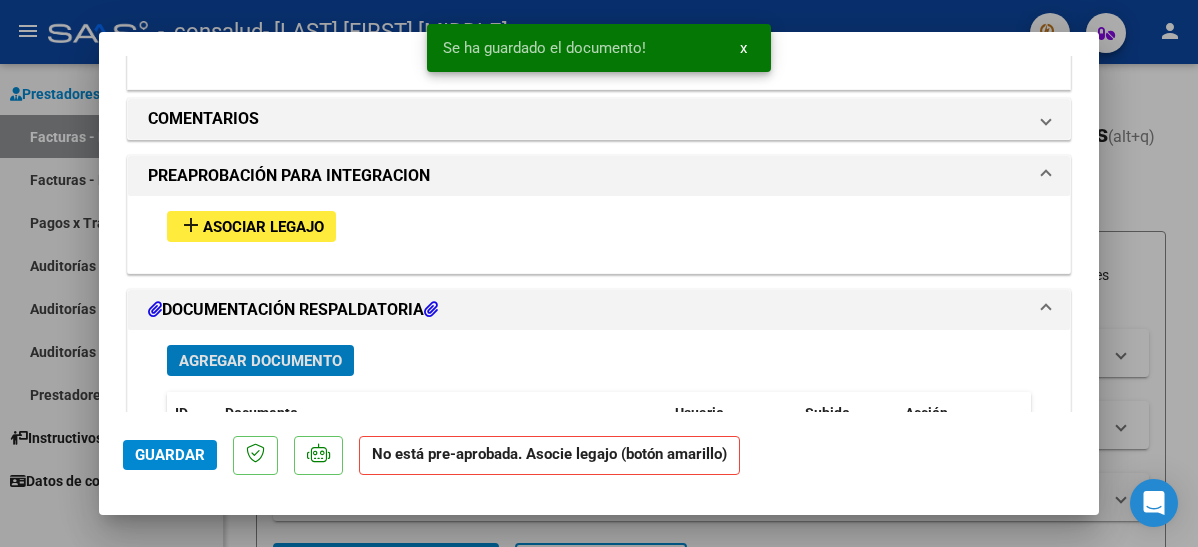 click on "Agregar Documento" at bounding box center [260, 361] 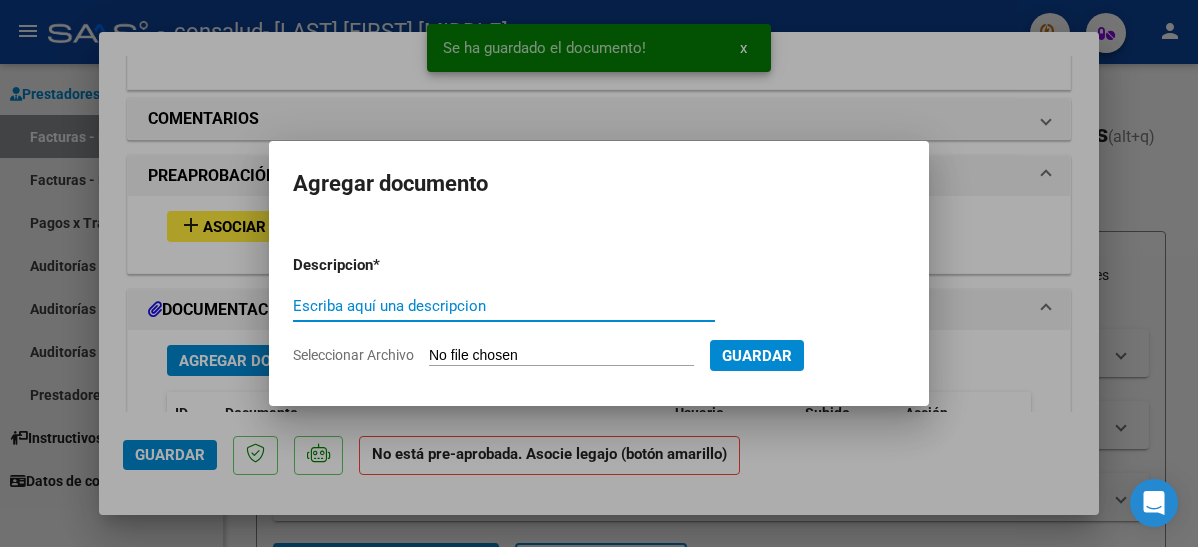 click on "Seleccionar Archivo" at bounding box center [561, 356] 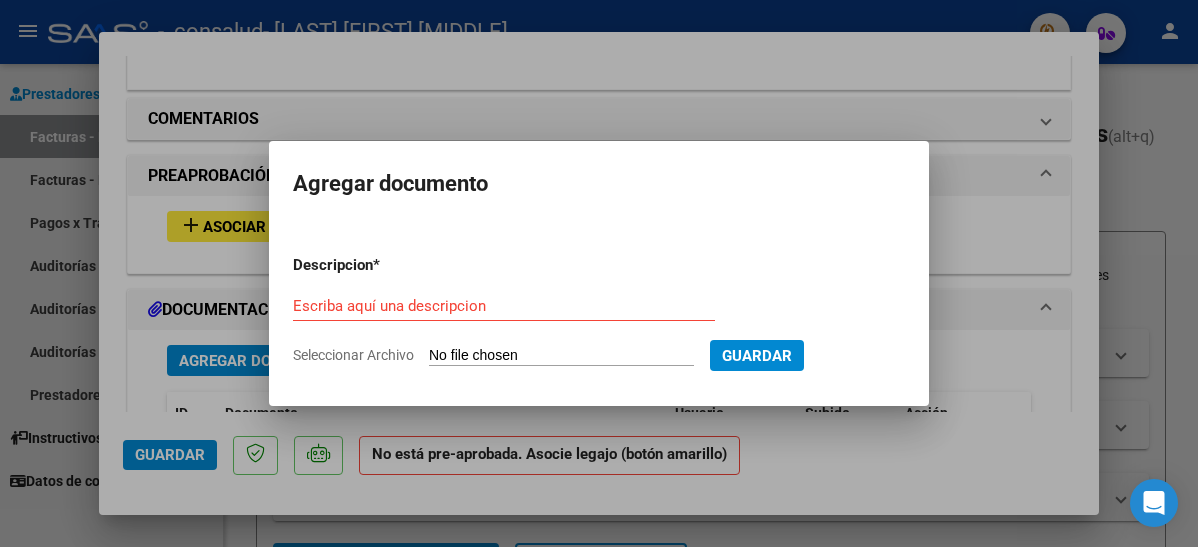 type on "C:\fakepath\Fonoaudilogia.pdf" 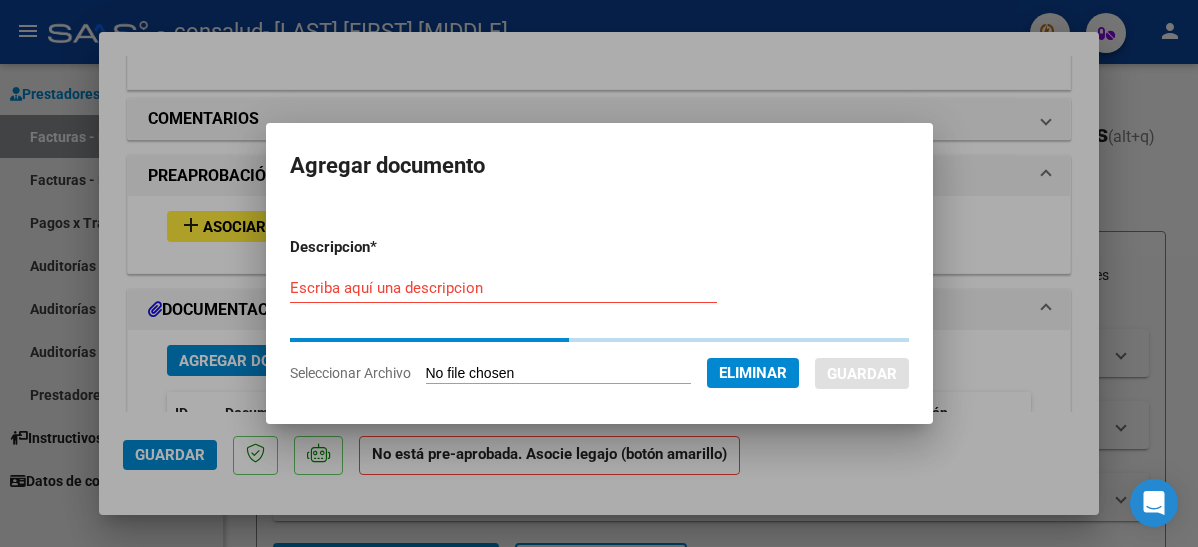 click on "Escriba aquí una descripcion" at bounding box center (503, 288) 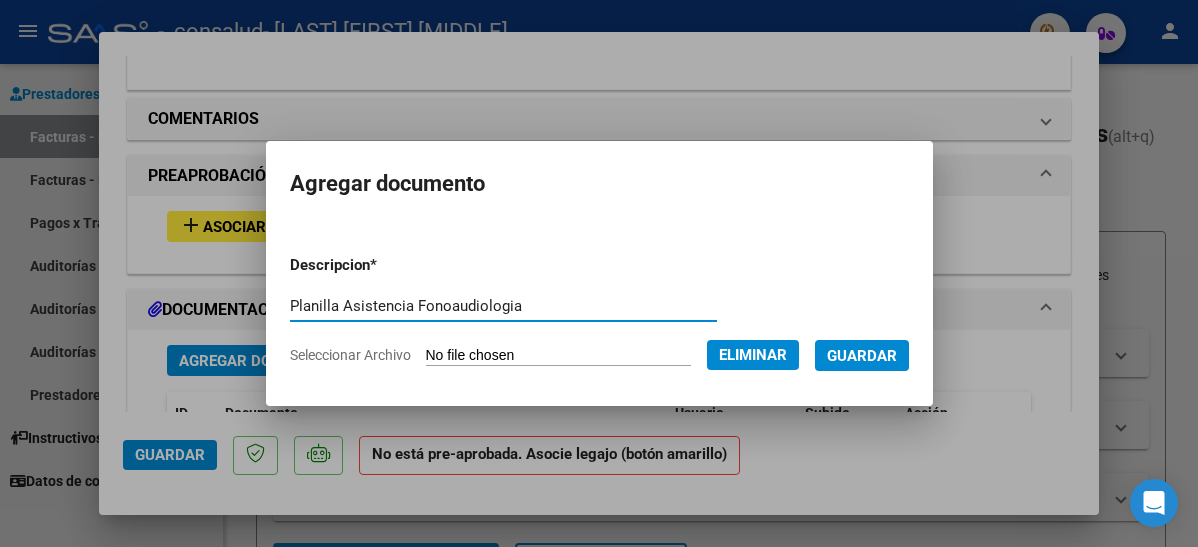 type on "Planilla Asistencia Fonoaudiologia" 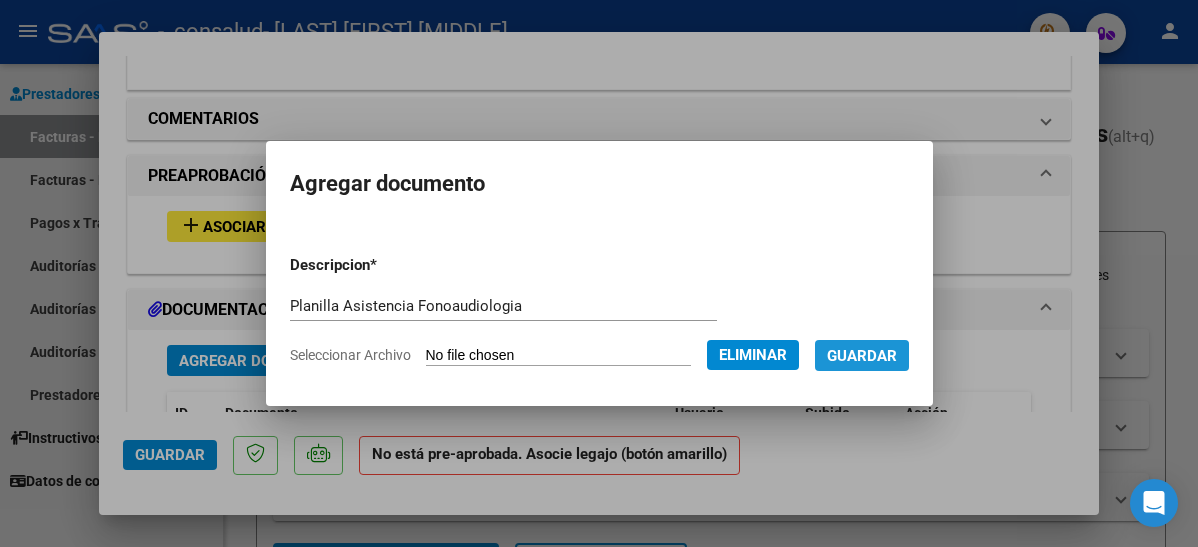 click on "Guardar" at bounding box center [862, 356] 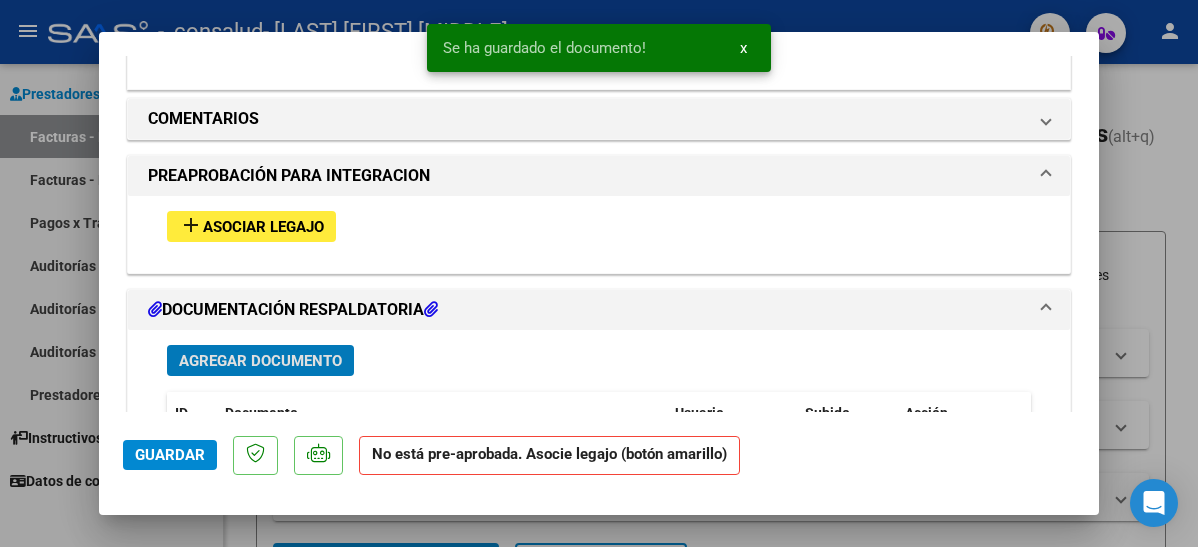 click on "Agregar Documento" at bounding box center [260, 361] 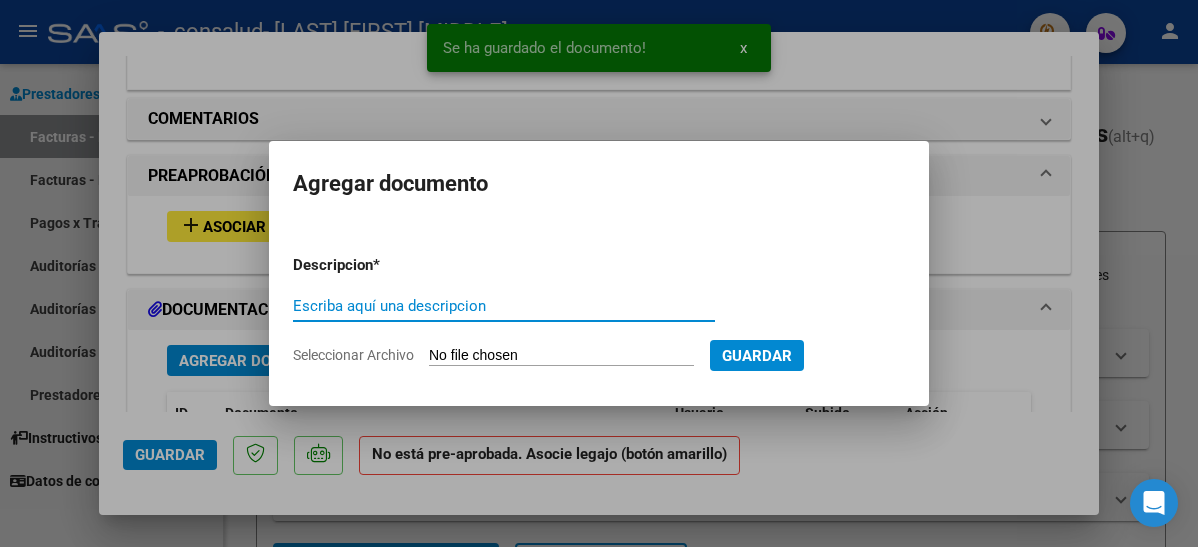 click on "Seleccionar Archivo" at bounding box center [561, 356] 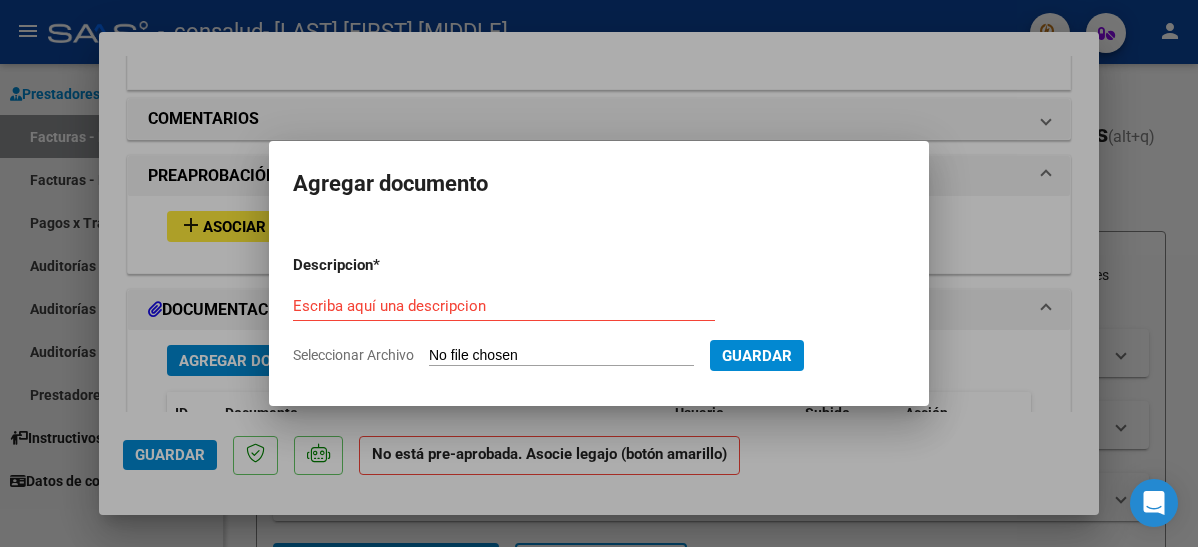 type on "C:\fakepath\psicologia.pdf" 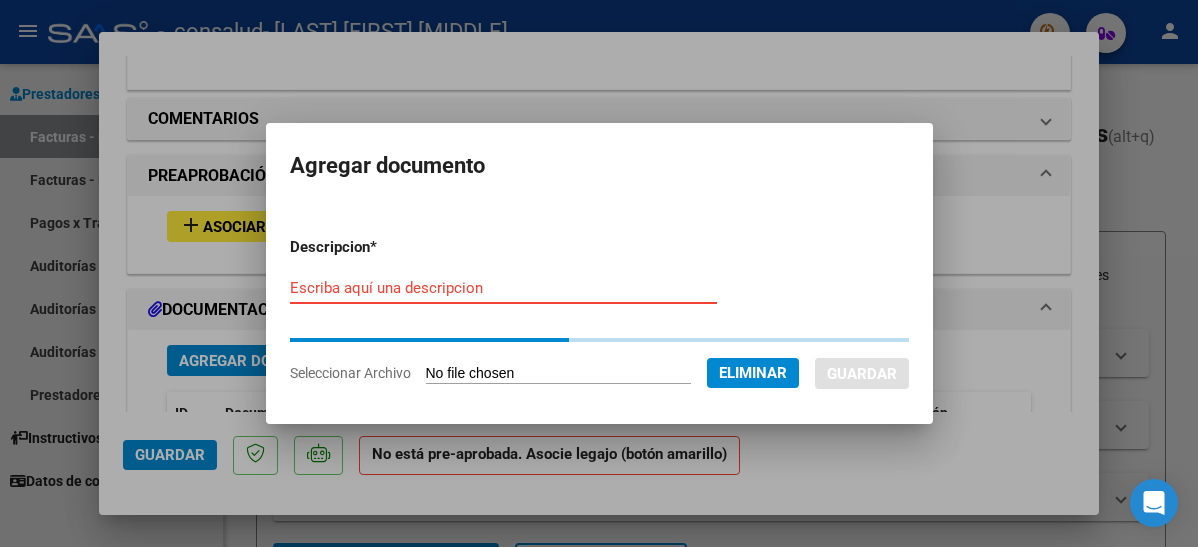 click on "Escriba aquí una descripcion" at bounding box center [503, 288] 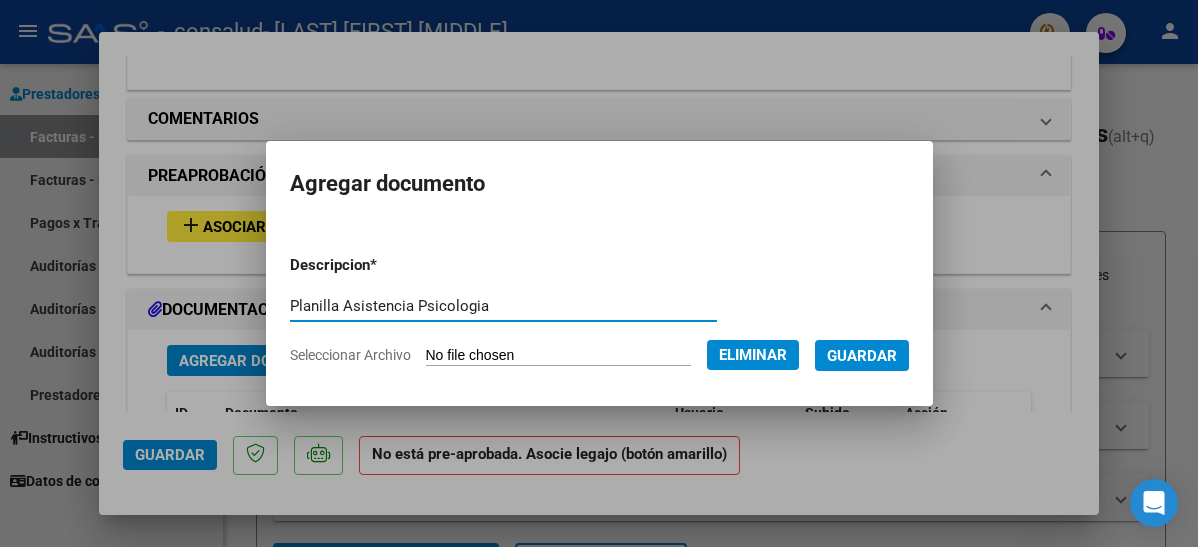 type on "Planilla Asistencia Psicologia" 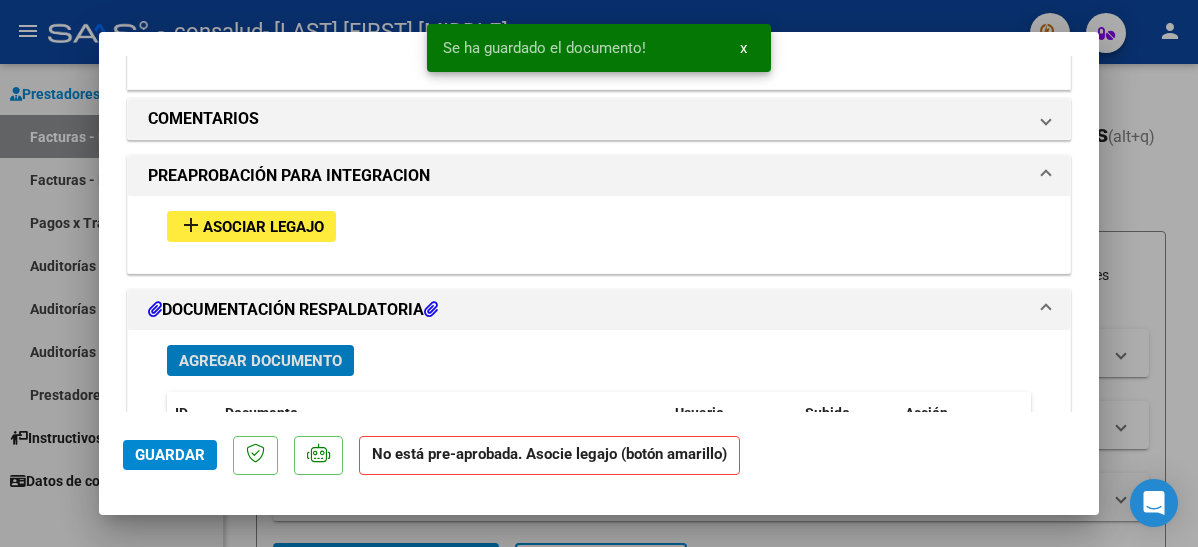 click on "Agregar Documento" at bounding box center (260, 361) 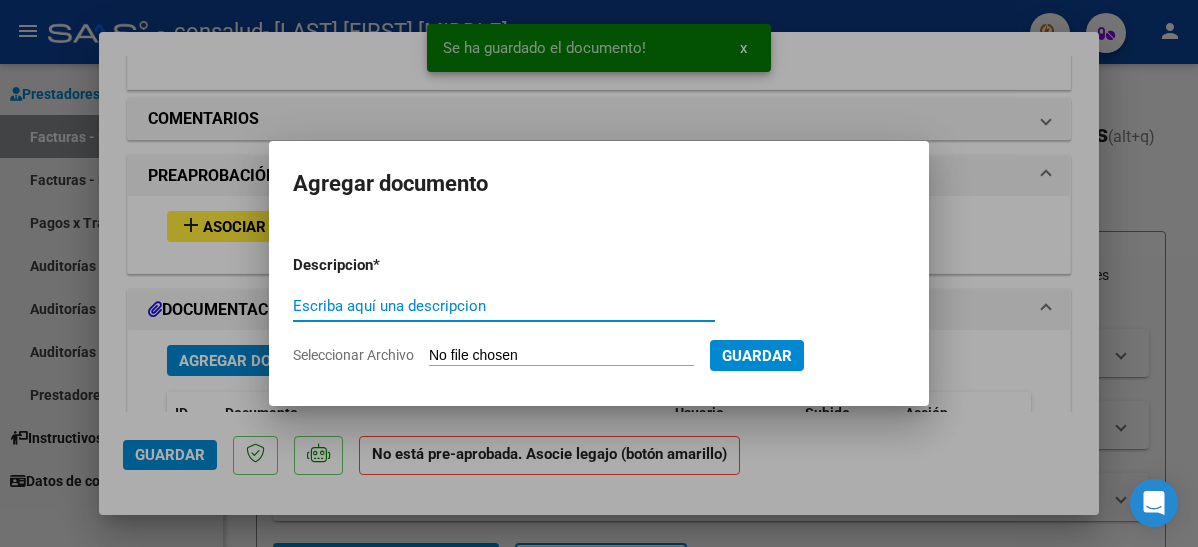 click on "Seleccionar Archivo" at bounding box center (561, 356) 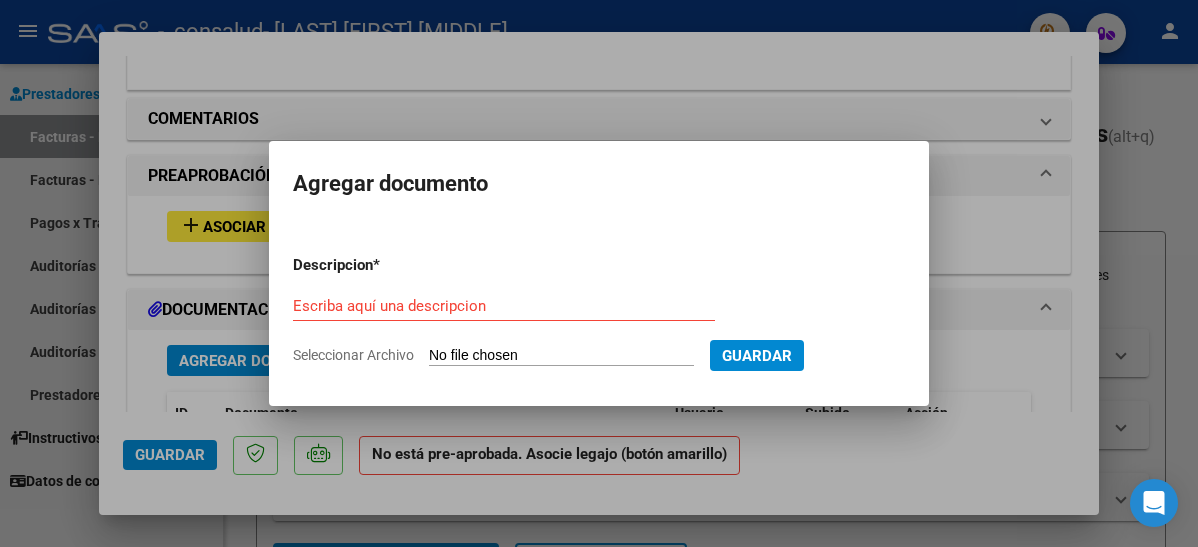 type on "C:\fakepath\Psicopedagogia.pdf" 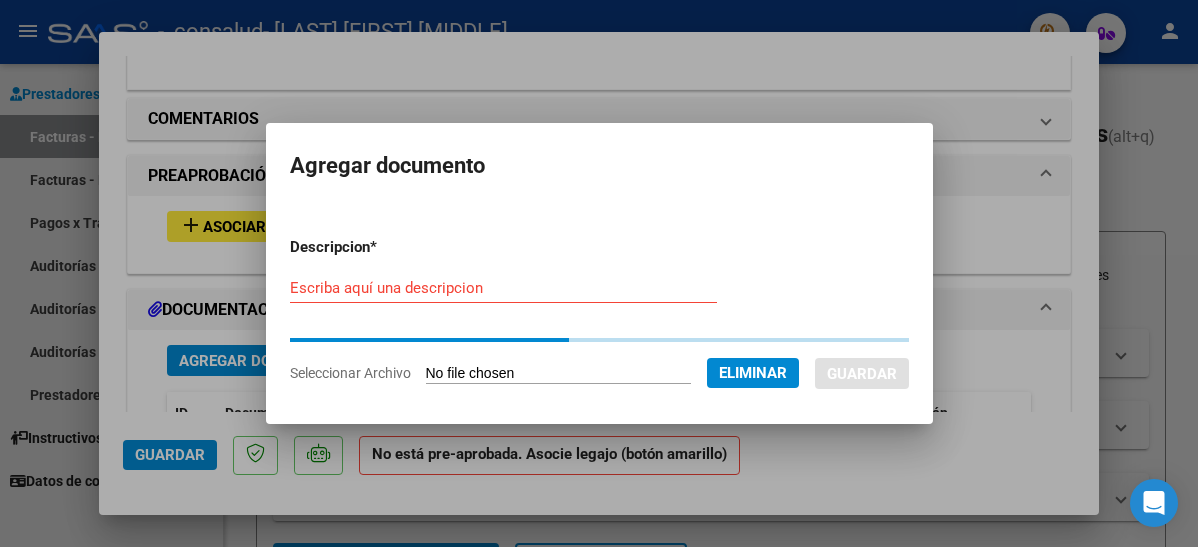 click on "Escriba aquí una descripcion" at bounding box center (503, 288) 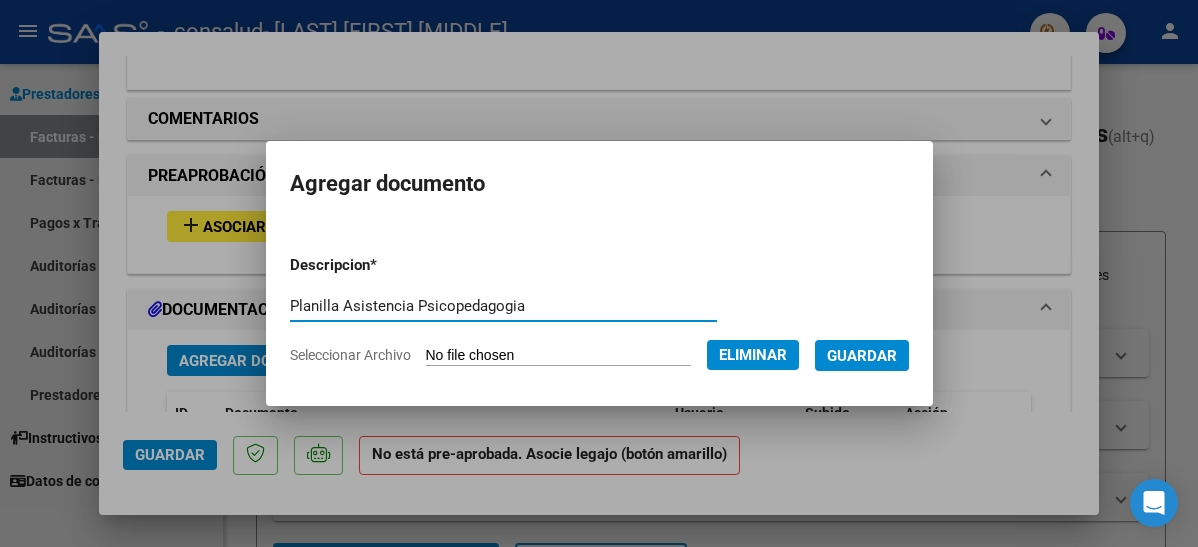 type on "Planilla Asistencia Psicopedagogia" 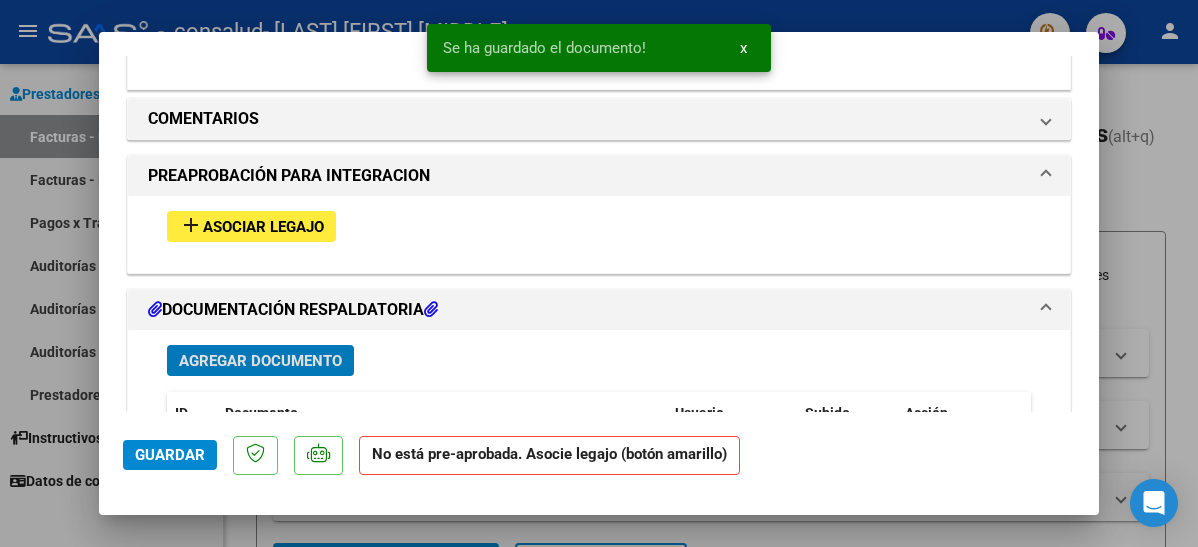 click on "Guardar" 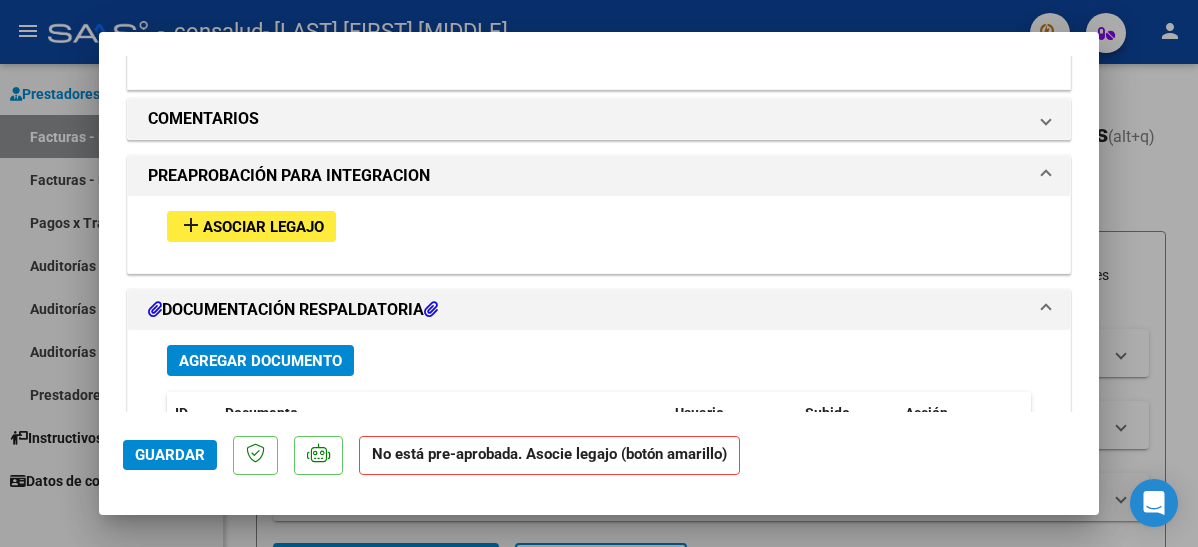 click at bounding box center (599, 273) 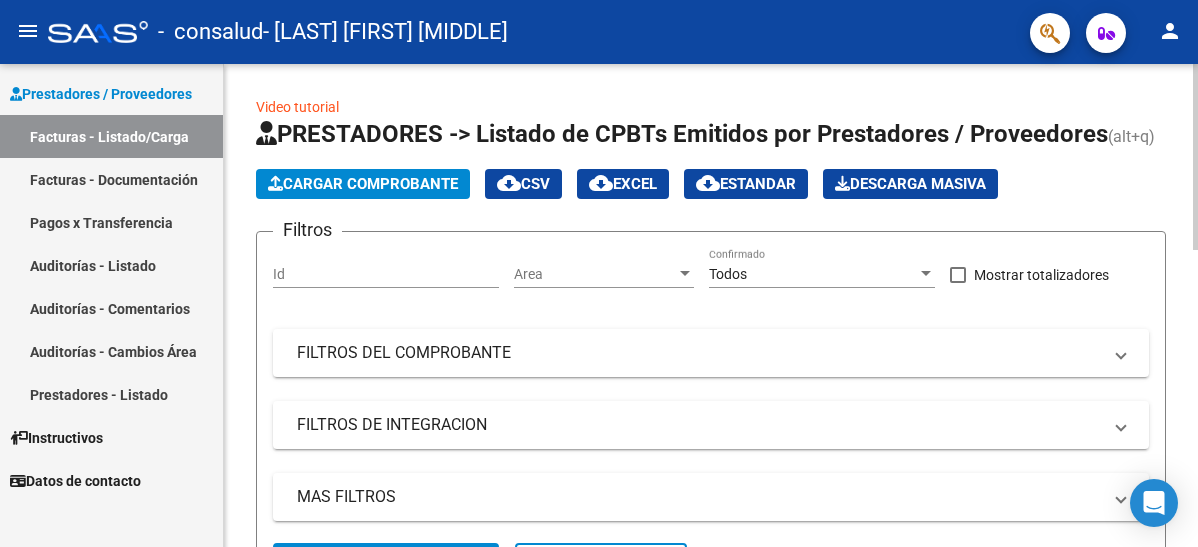 click on "menu - consalud - [LAST] [FIRST] [MIDDLE] person Prestadores / Proveedores Facturas - Listado/Carga Facturas - Documentación Pagos x Transferencia Auditorías - Listado Auditorías - Comentarios Auditorías - Cambios Área Prestadores - Listado Instructivos Datos de contacto Video tutorial PRESTADORES -> Listado de CPBTs Emitidos por Prestadores / Proveedores (alt+q) Cargar Comprobante
cloud_download CSV cloud_download EXCEL cloud_download Estandar Descarga Masiva Filtros Id Area Area Todos Confirmado Mostrar totalizadores FILTROS DEL COMPROBANTE Comprobante Tipo Comprobante Tipo Start date – End date Fec. Comprobante Desde / Hasta Días Emisión Desde(cant. días) Días Emisión Hasta(cant. días) CUIT / Razón Social Pto. Venta Nro. Comprobante Código SSS CAE Válido CAE Válido Todos Cargado Módulo Hosp. Todos Tiene facturacion Apócrifa Hospital Refes FILTROS DE INTEGRACION Período De Prestación Todos Rendido x SSS (dr_envio) Tipo de Registro Todos –" at bounding box center [599, 273] 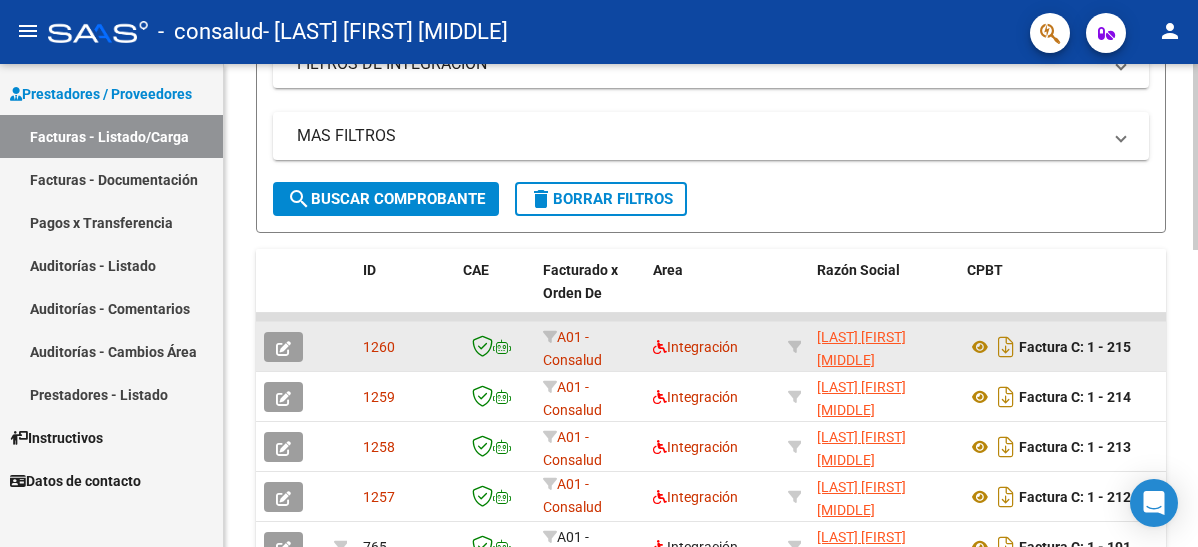 scroll, scrollTop: 456, scrollLeft: 0, axis: vertical 